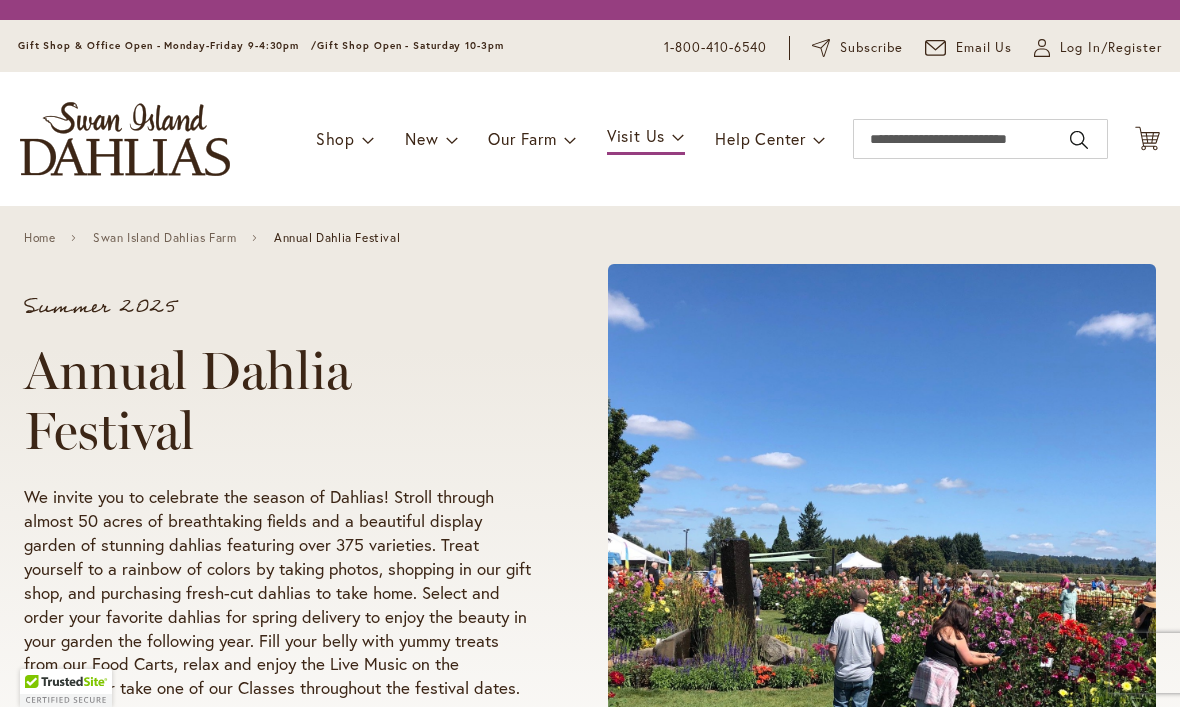 scroll, scrollTop: 0, scrollLeft: 0, axis: both 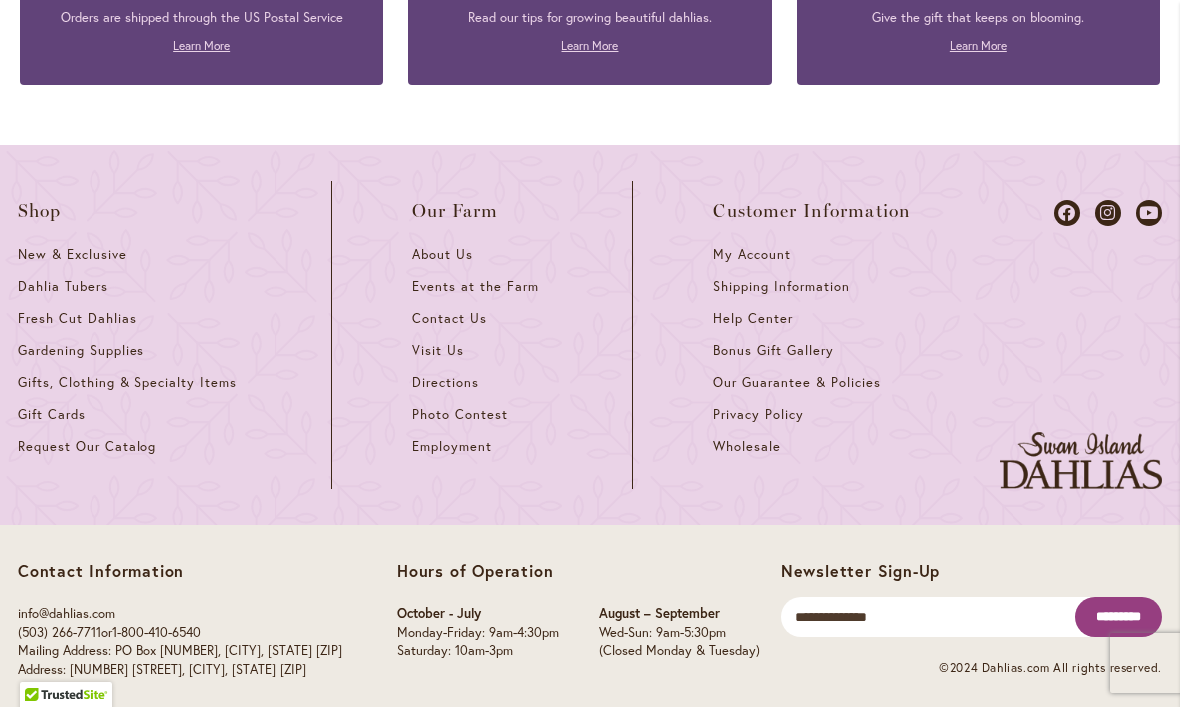 click on "Visit Us" at bounding box center (438, 350) 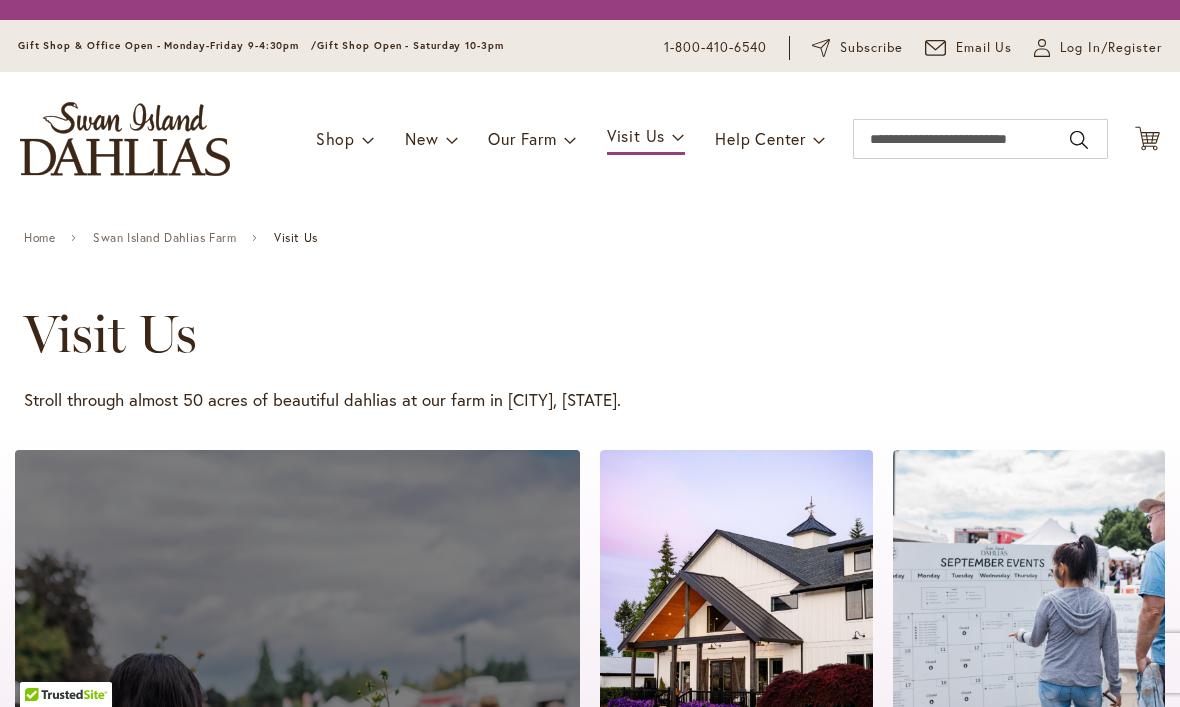 scroll, scrollTop: 0, scrollLeft: 0, axis: both 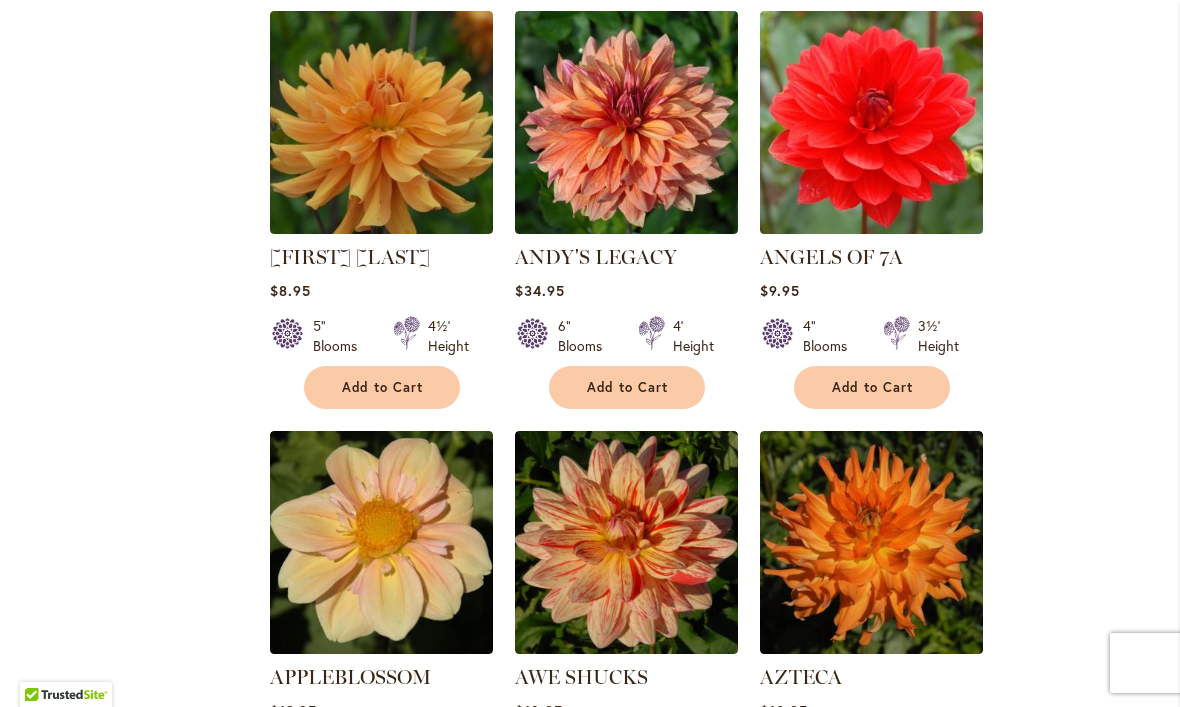 click on "3" at bounding box center (324, 1286) 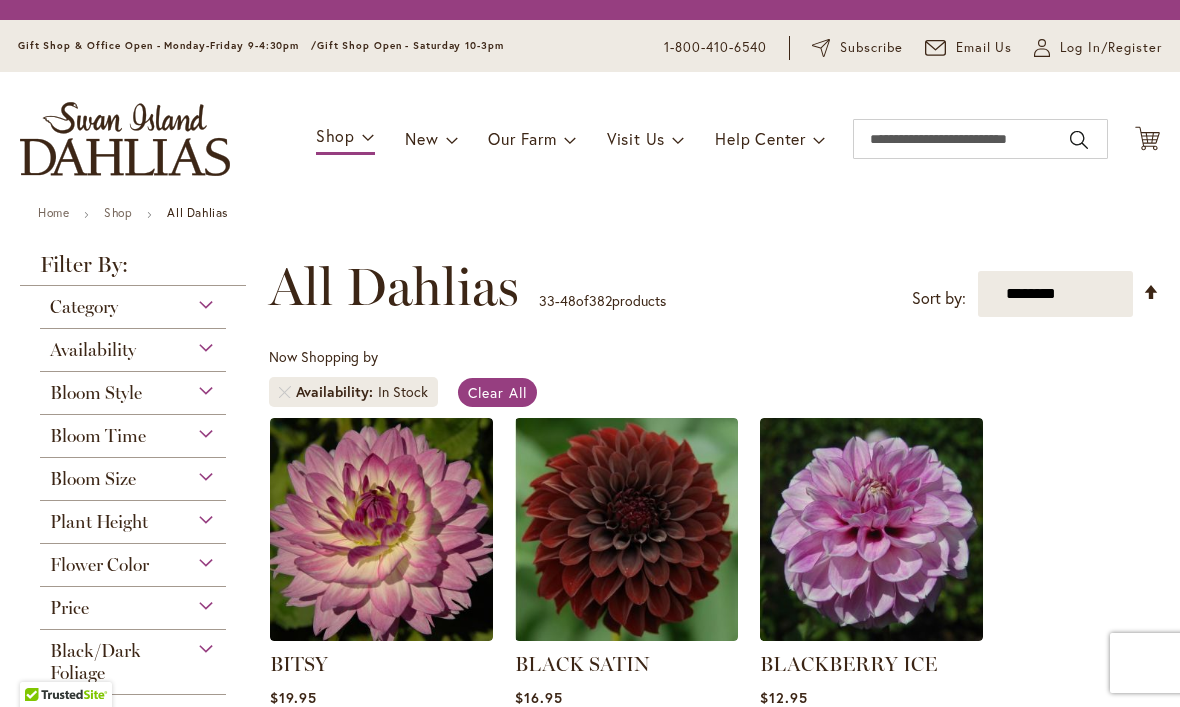 scroll, scrollTop: 0, scrollLeft: 0, axis: both 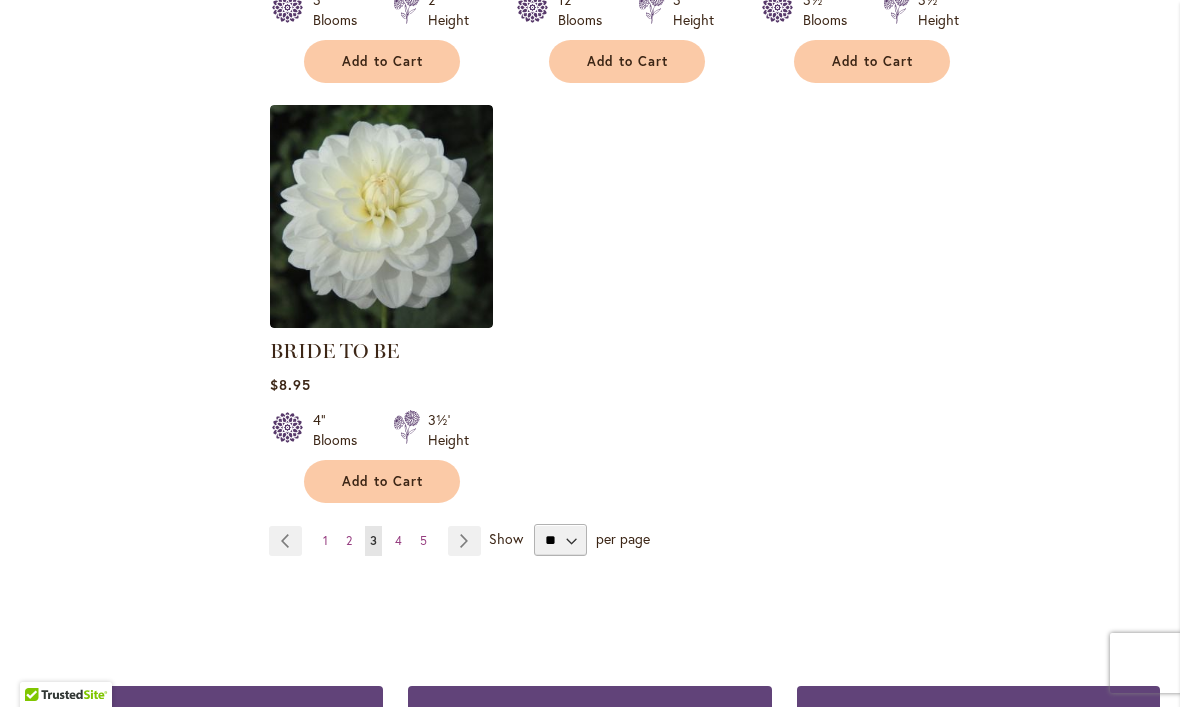click on "2" at bounding box center (349, 540) 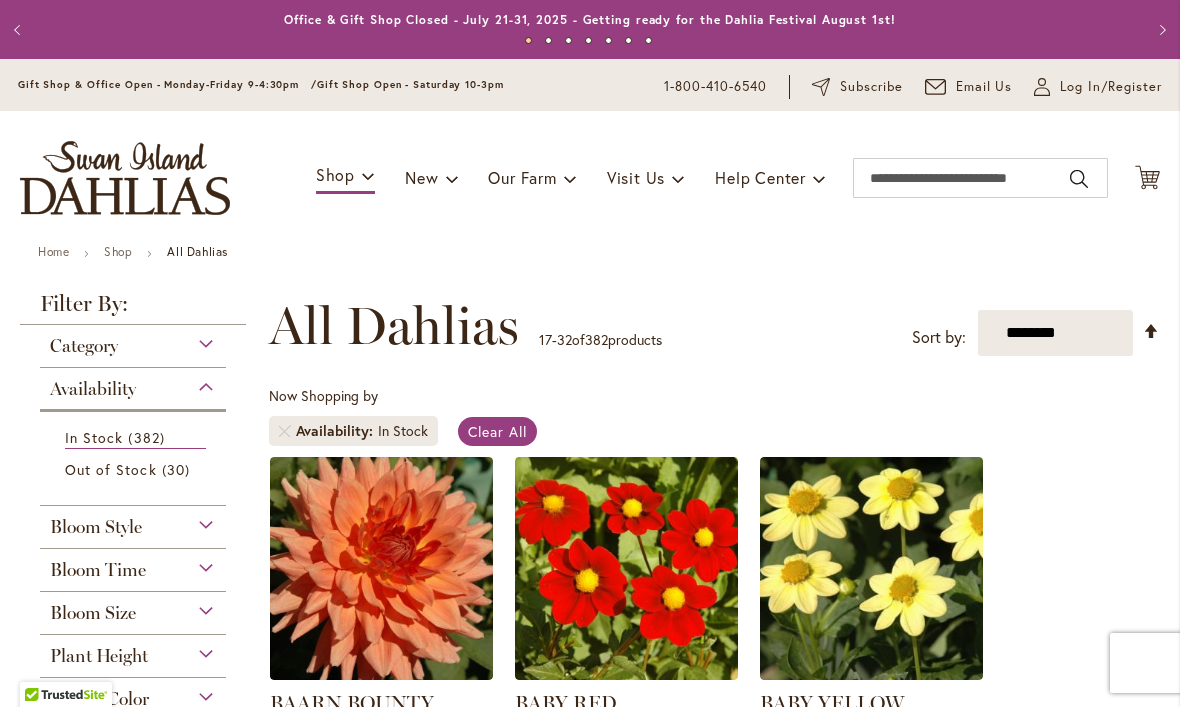 scroll, scrollTop: 0, scrollLeft: 0, axis: both 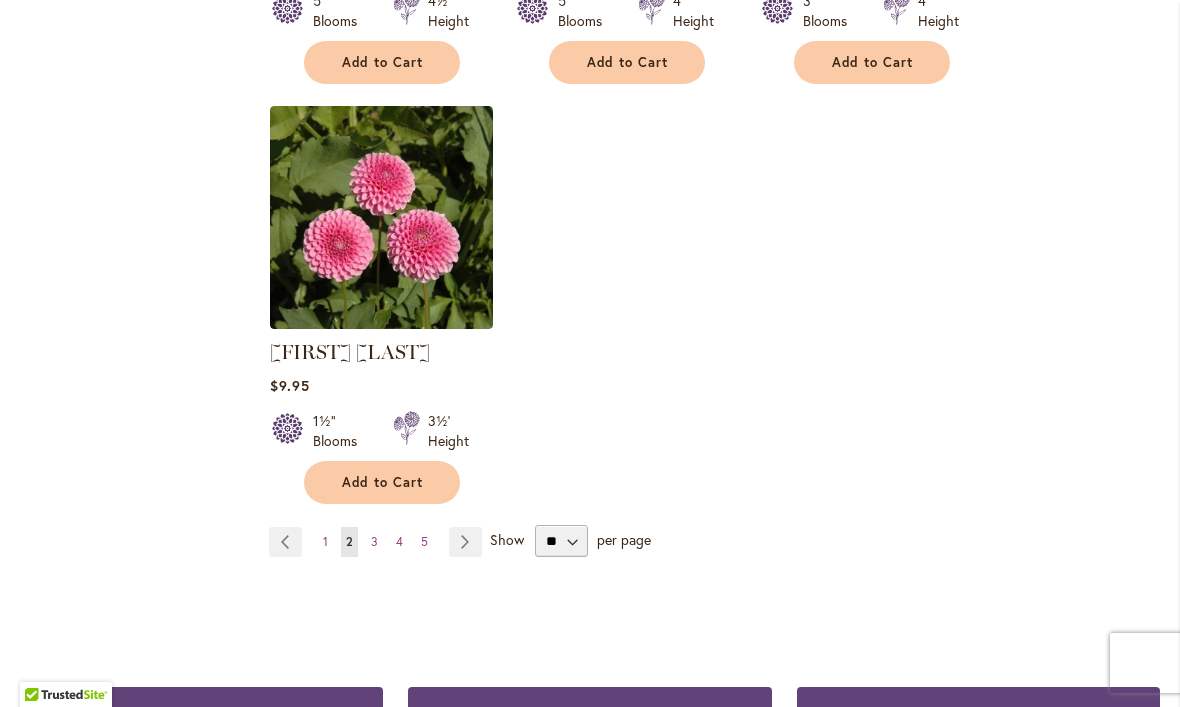 click on "Page
Next" at bounding box center [465, 542] 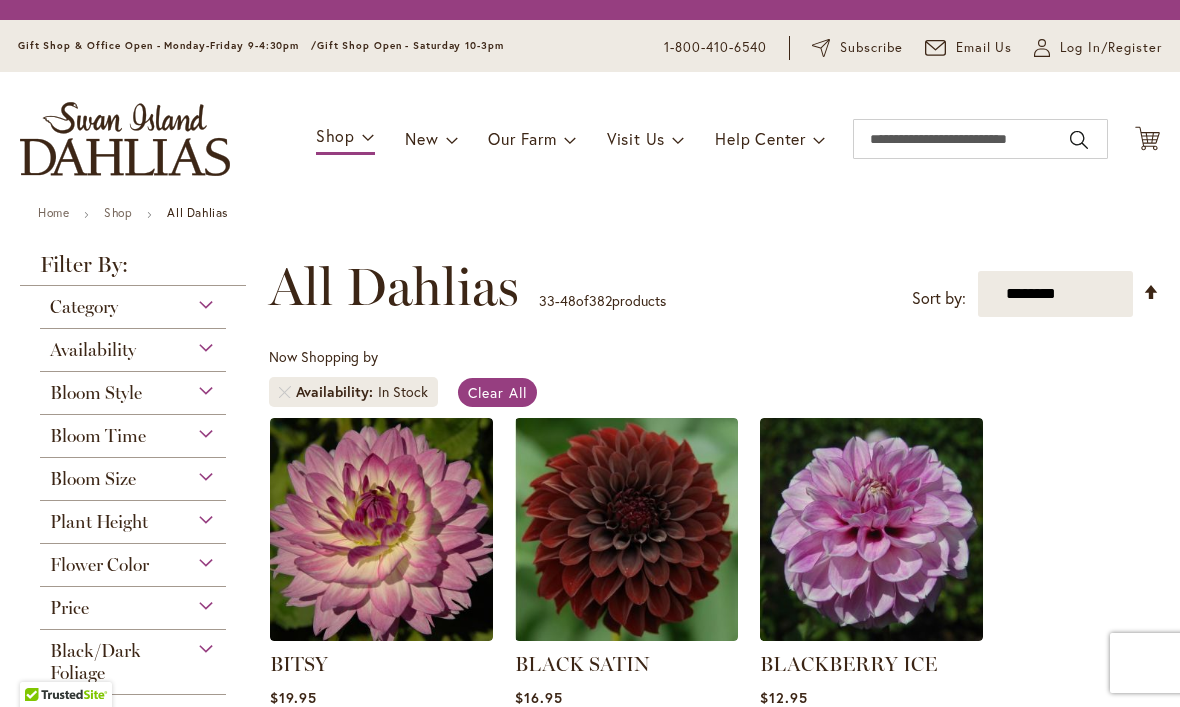 scroll, scrollTop: 0, scrollLeft: 0, axis: both 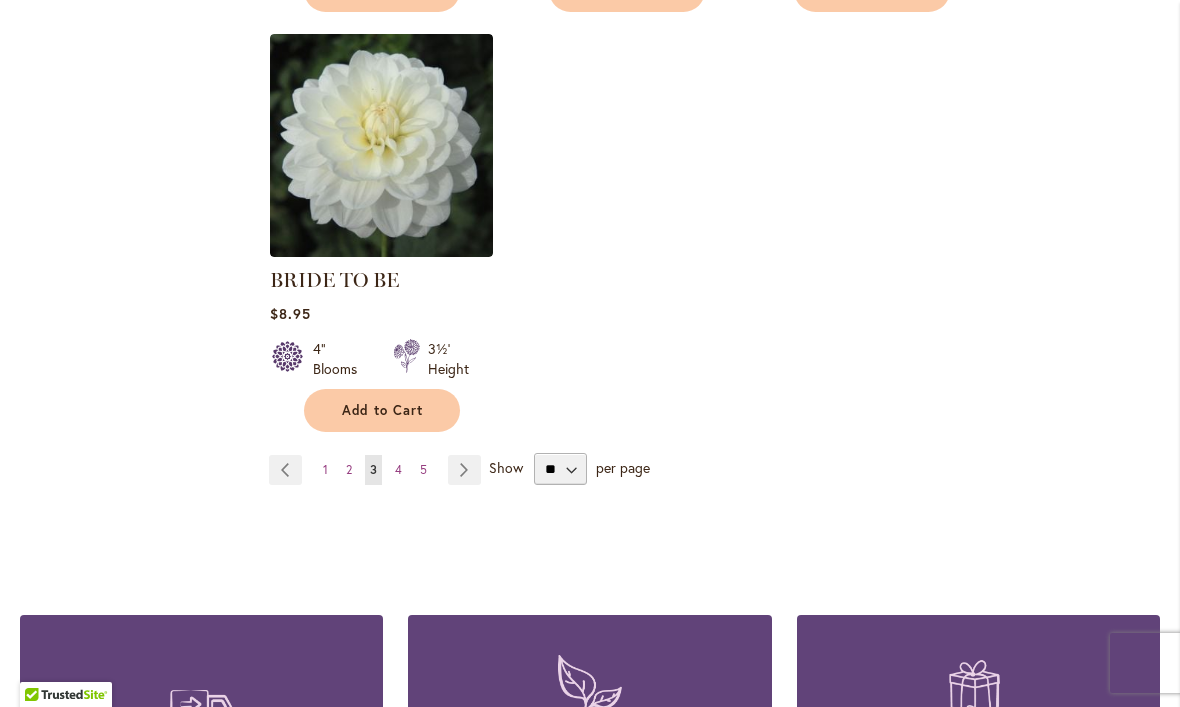 click on "4" at bounding box center (398, 469) 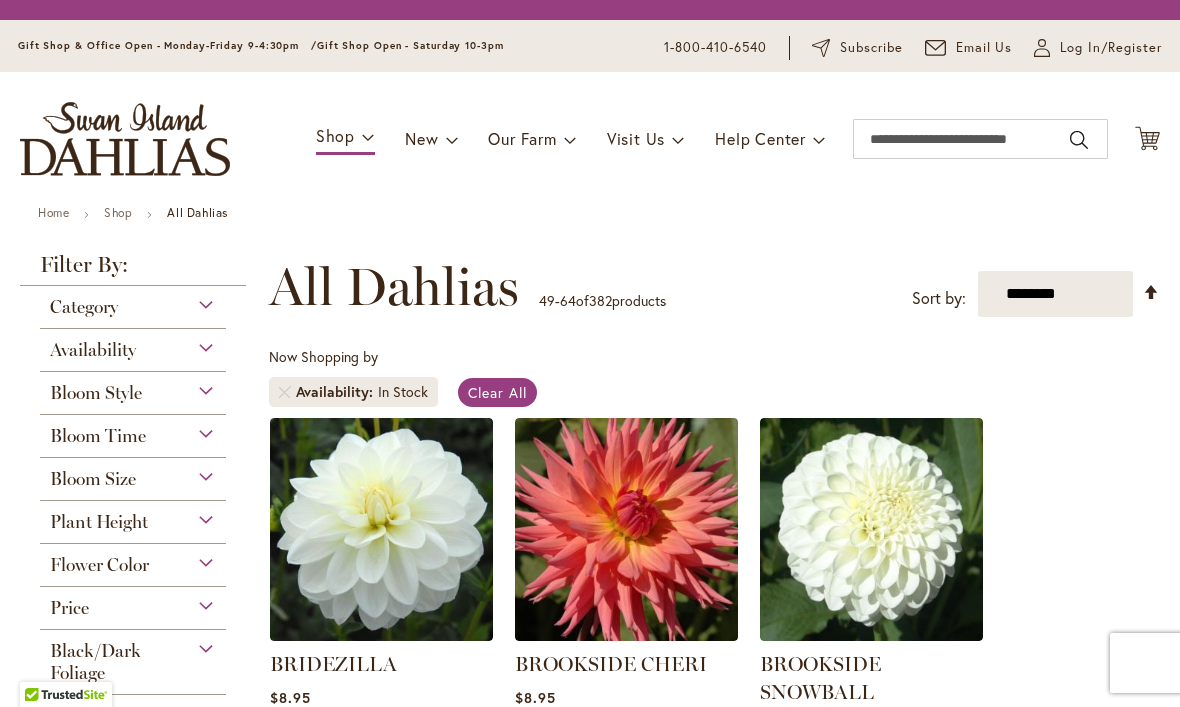 scroll, scrollTop: 0, scrollLeft: 0, axis: both 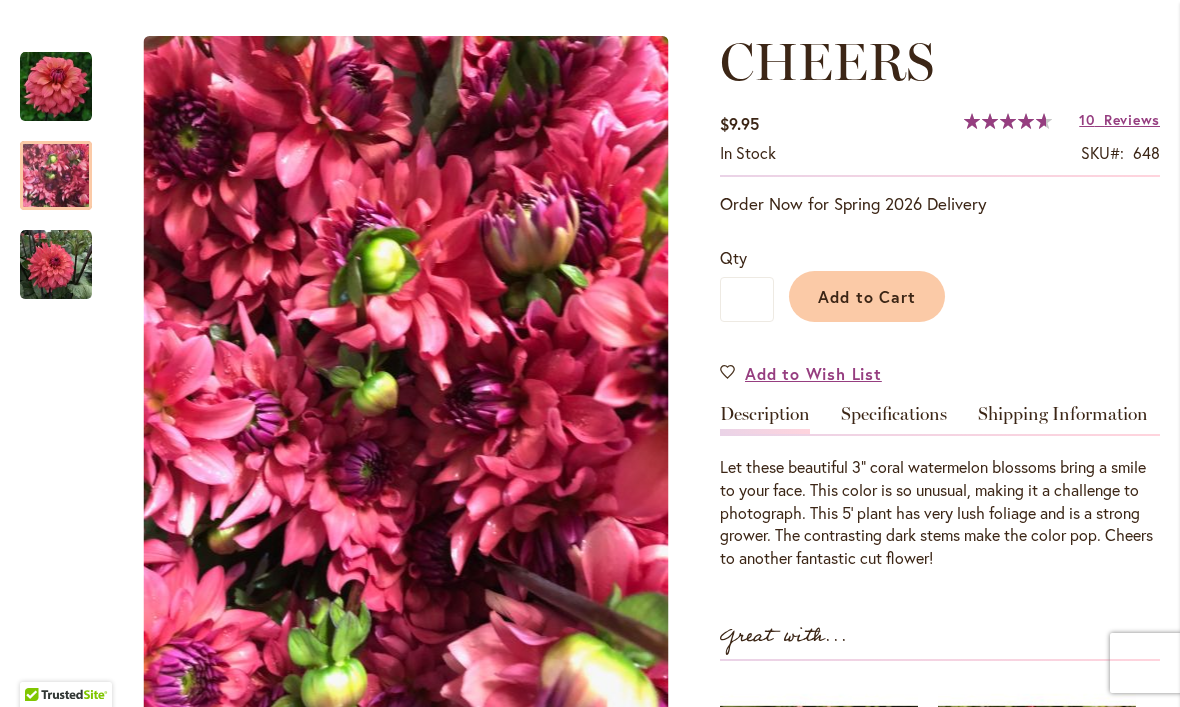 click at bounding box center [56, 176] 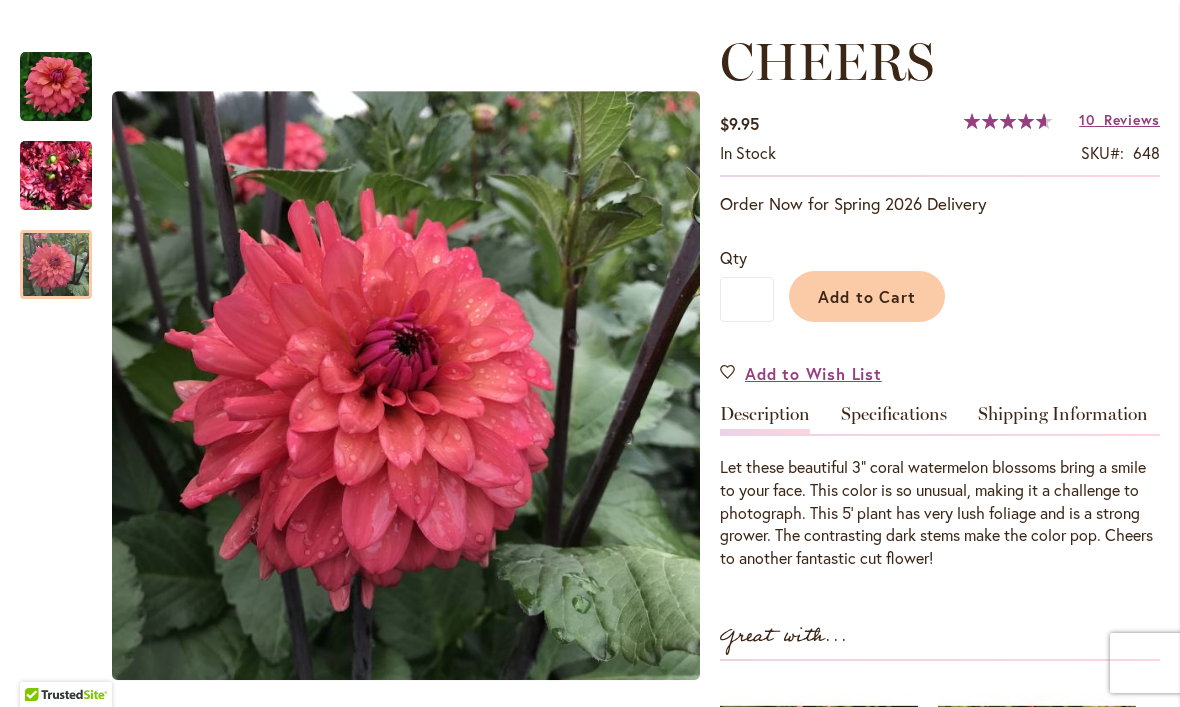 click at bounding box center (56, 264) 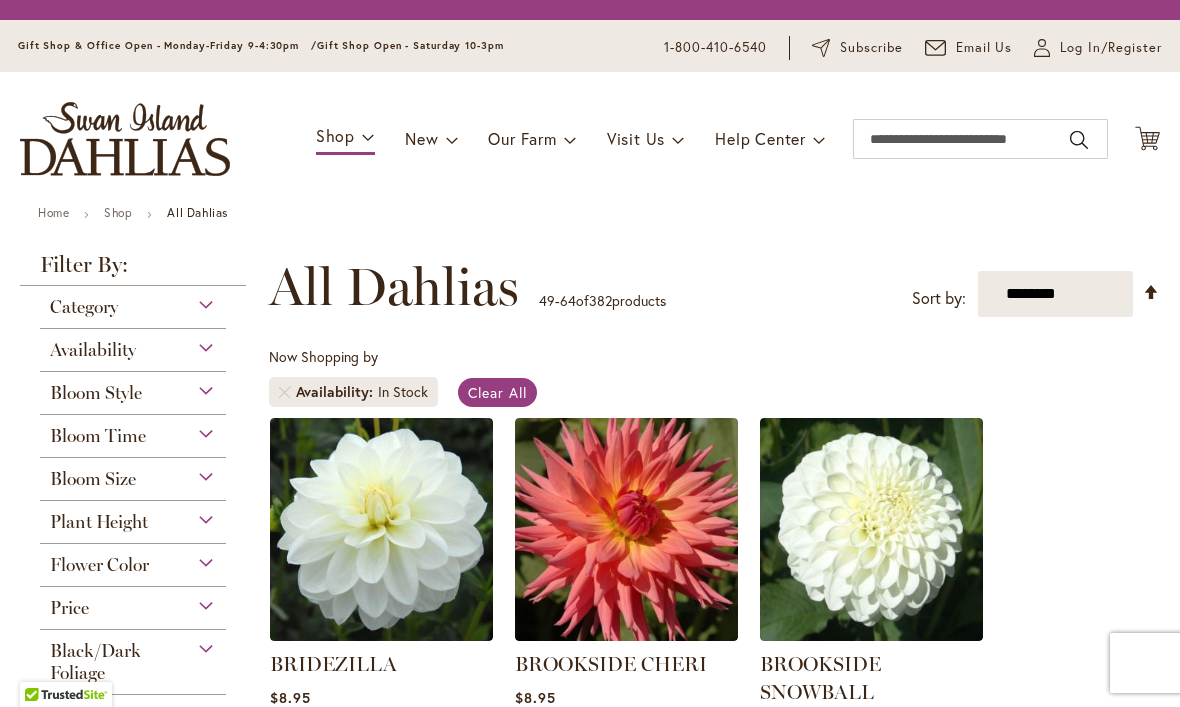 scroll, scrollTop: 0, scrollLeft: 0, axis: both 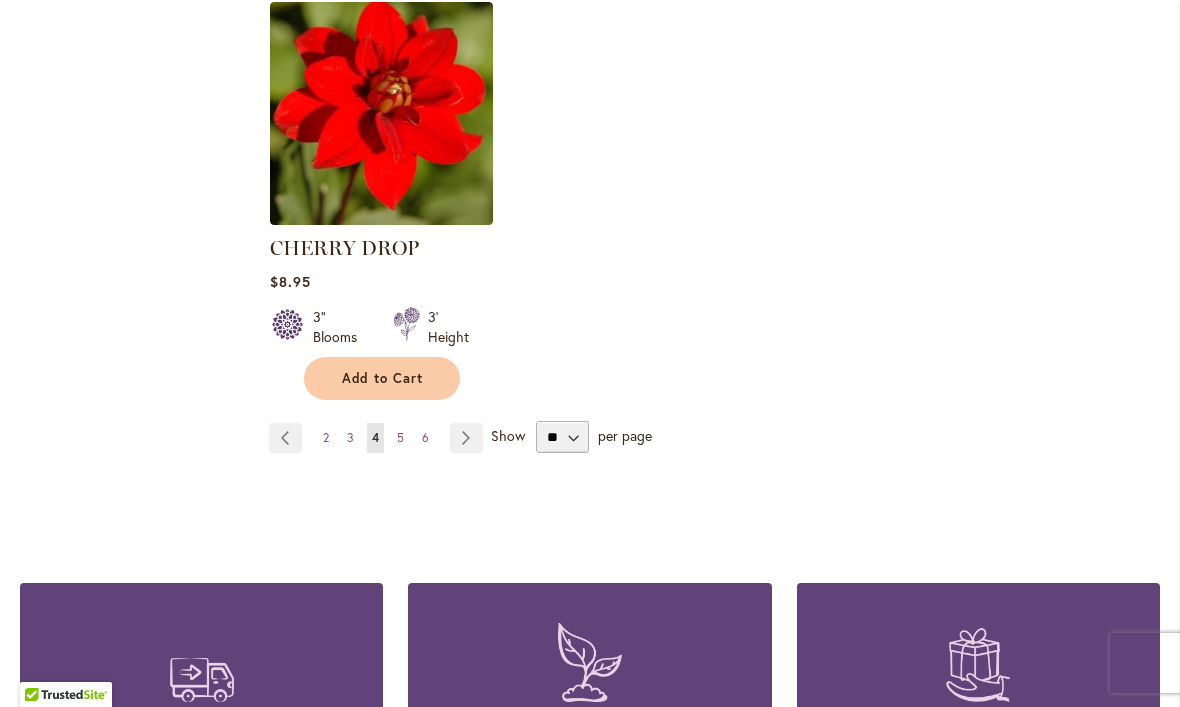 click on "Page
Next" at bounding box center [466, 438] 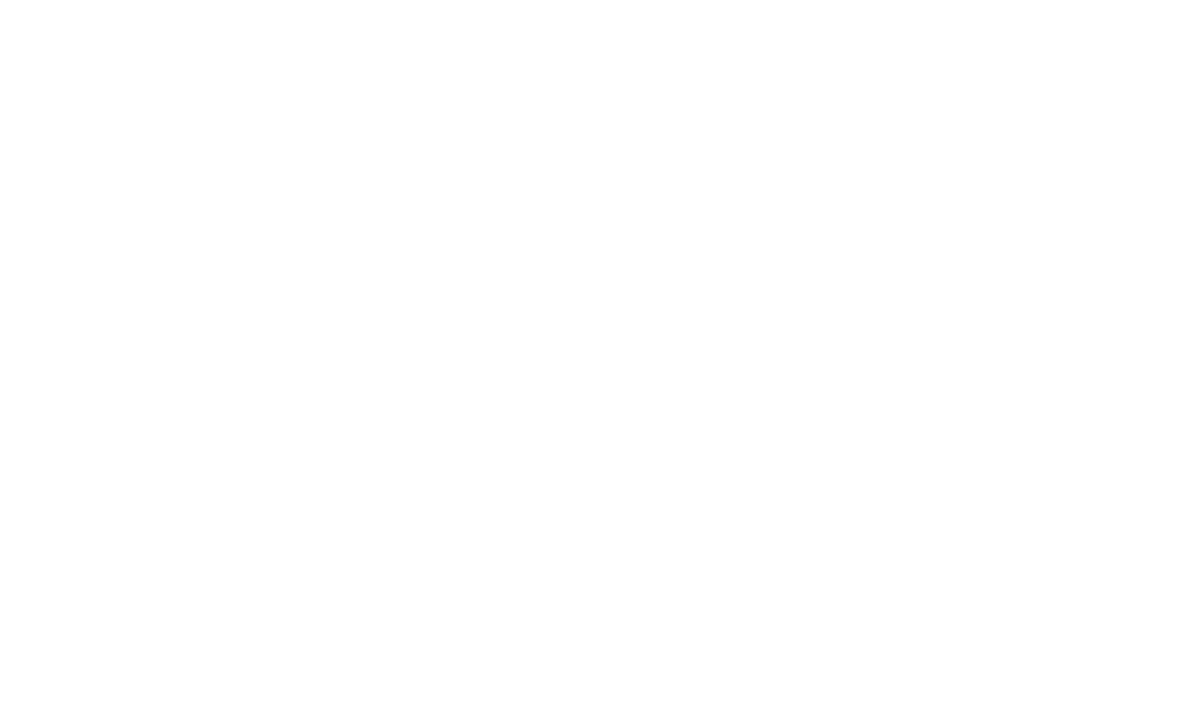 scroll, scrollTop: 0, scrollLeft: 0, axis: both 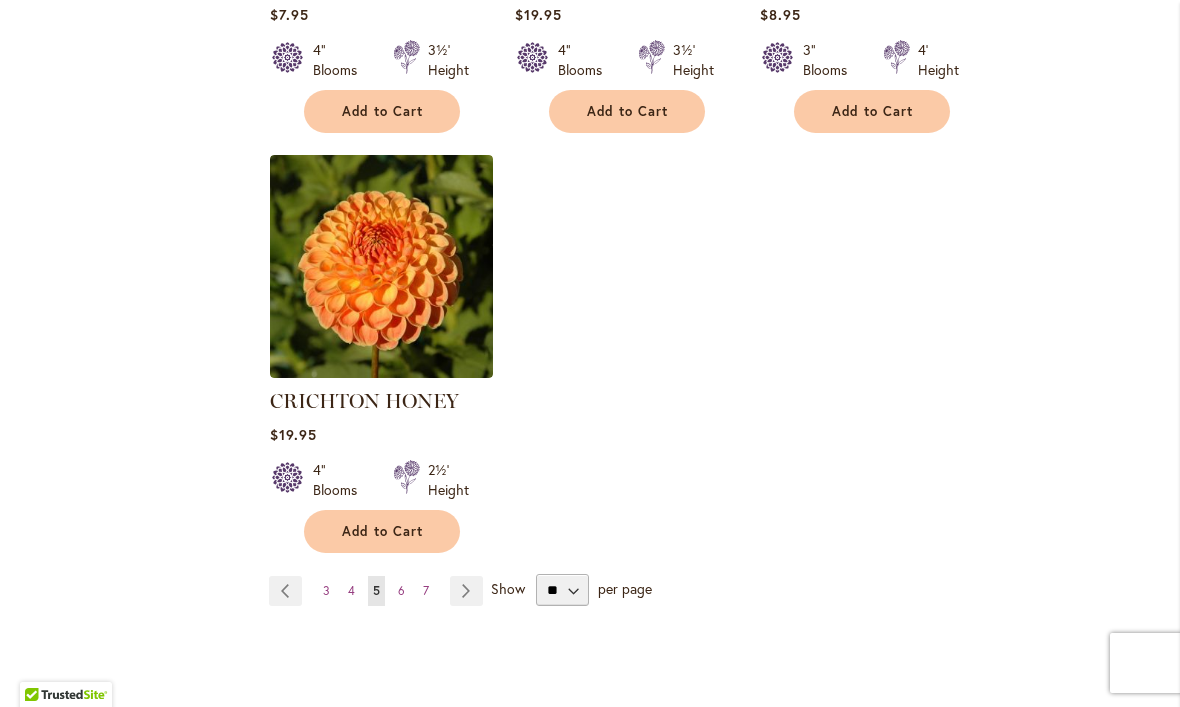 click on "Page
Next" at bounding box center [466, 591] 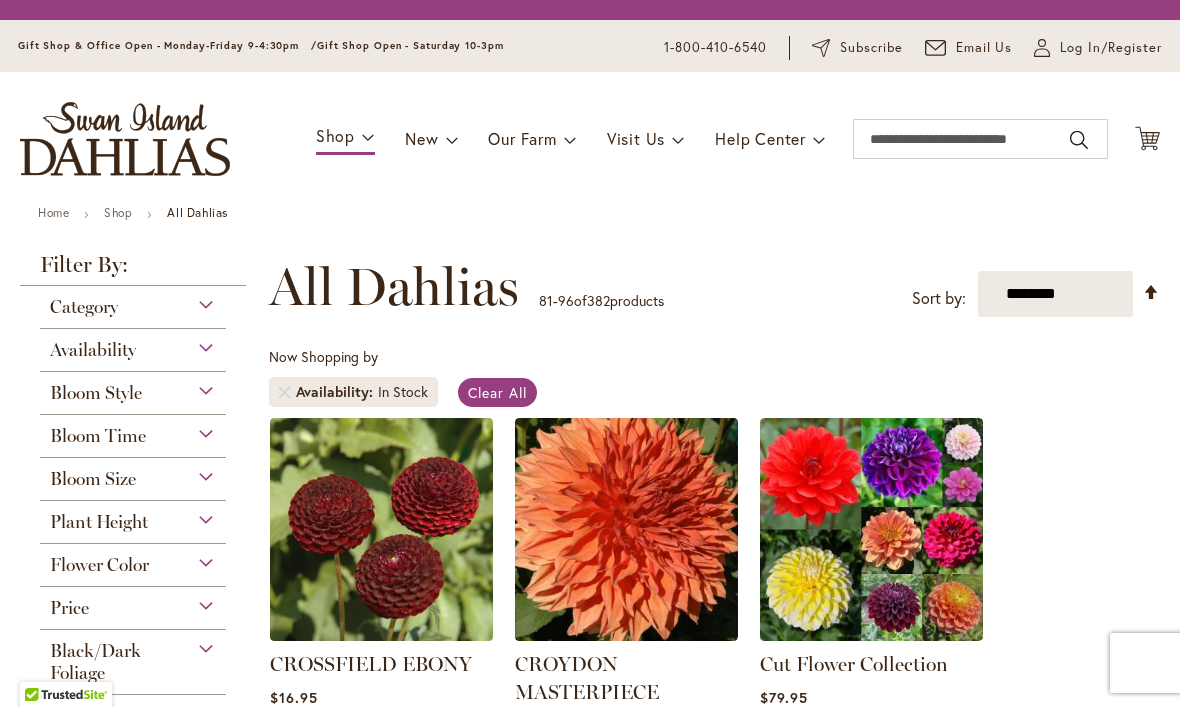 scroll, scrollTop: 0, scrollLeft: 0, axis: both 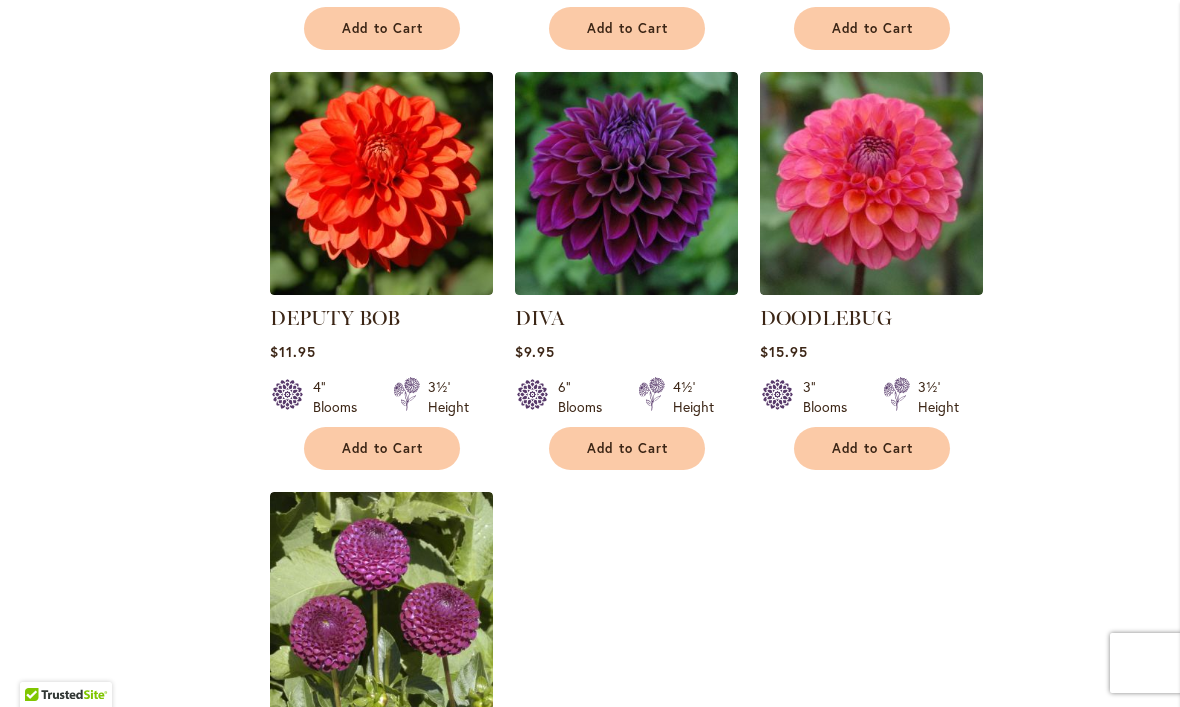 click at bounding box center [871, 183] 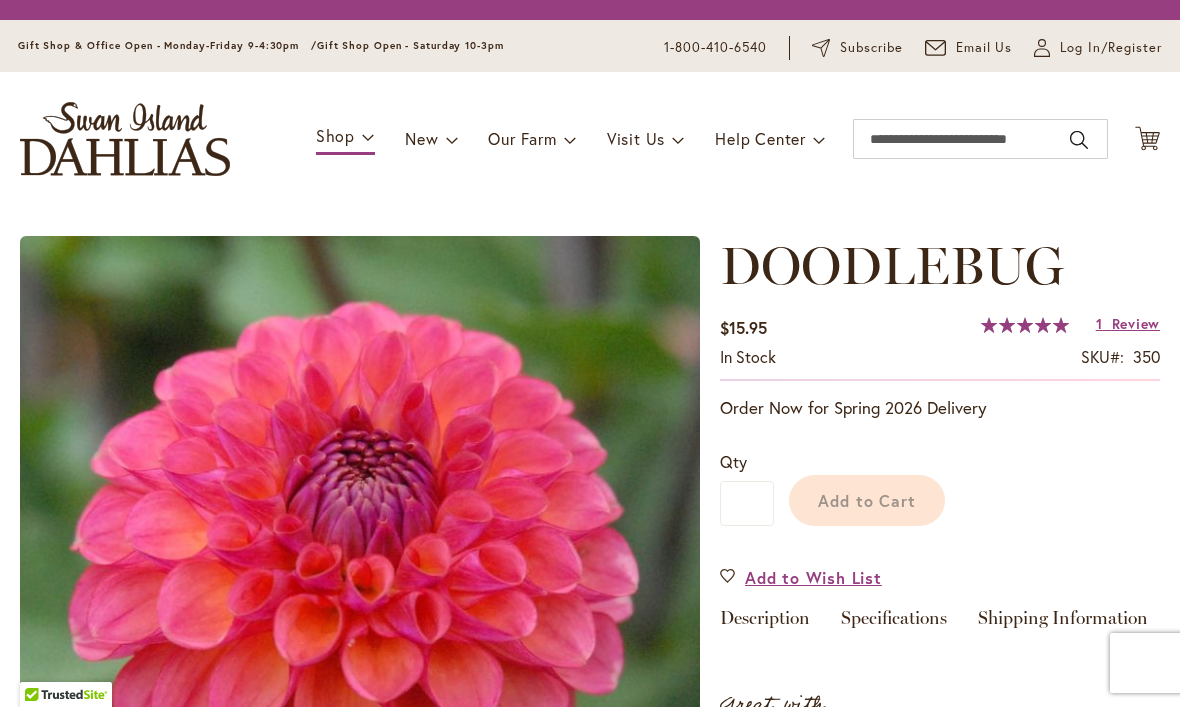 scroll, scrollTop: 0, scrollLeft: 0, axis: both 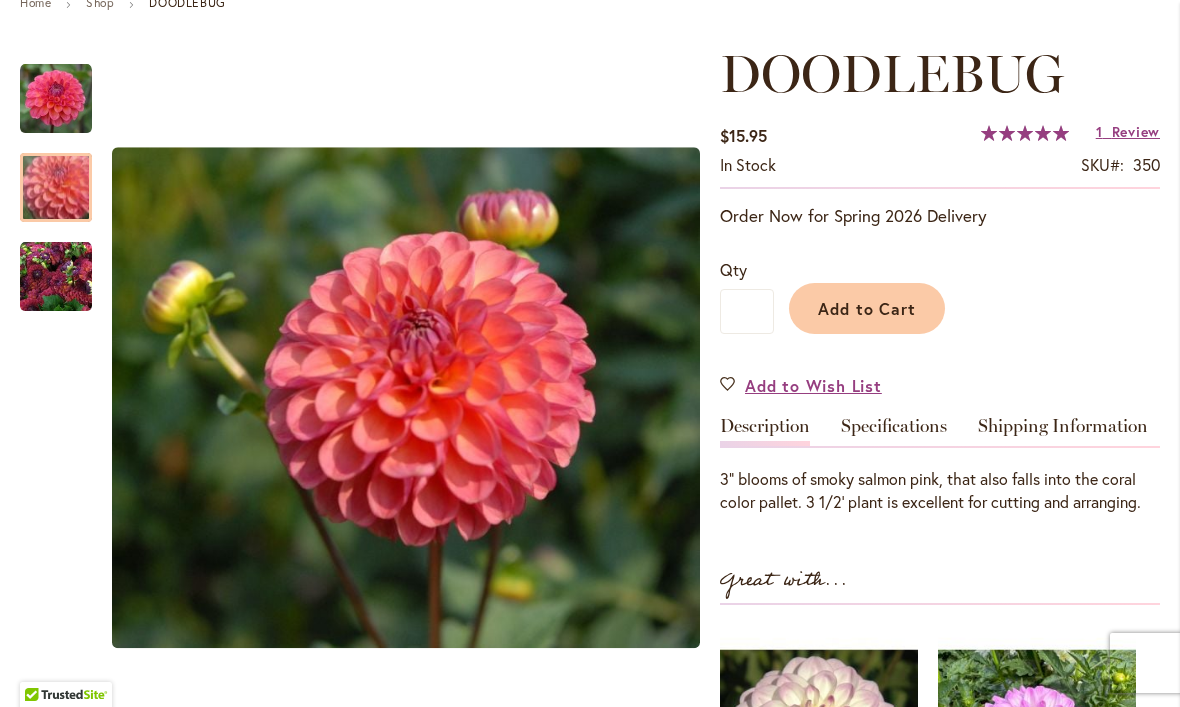 click at bounding box center (56, 187) 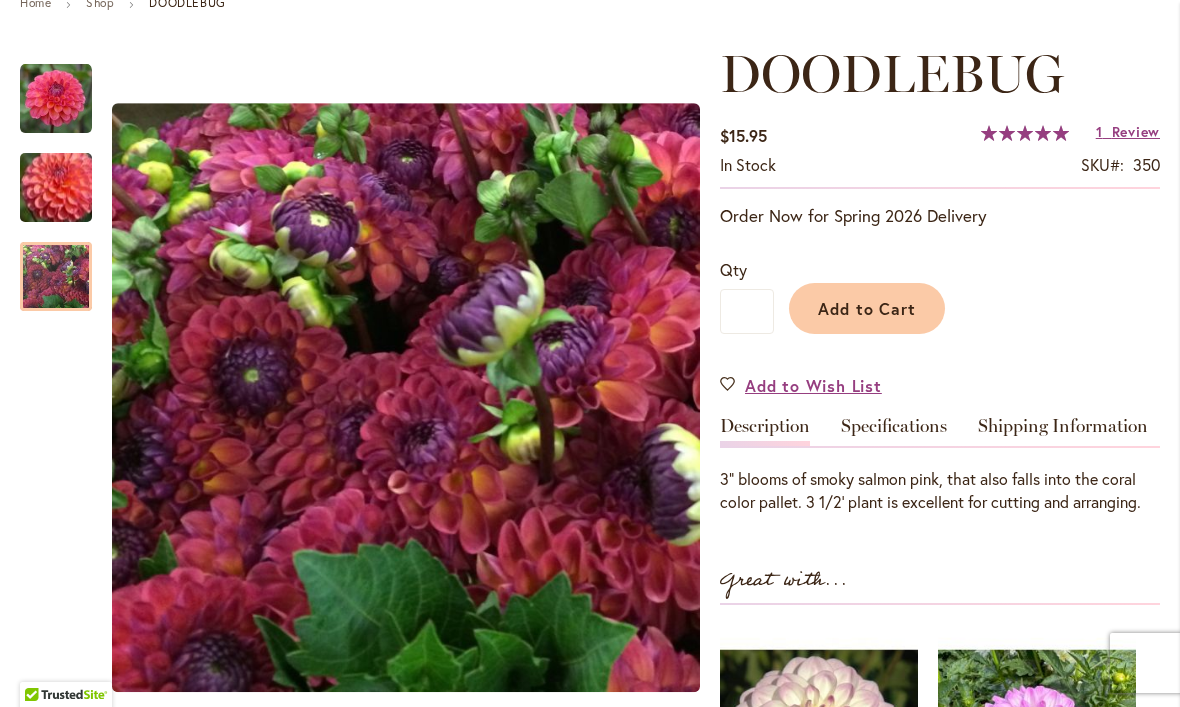 click at bounding box center [56, 276] 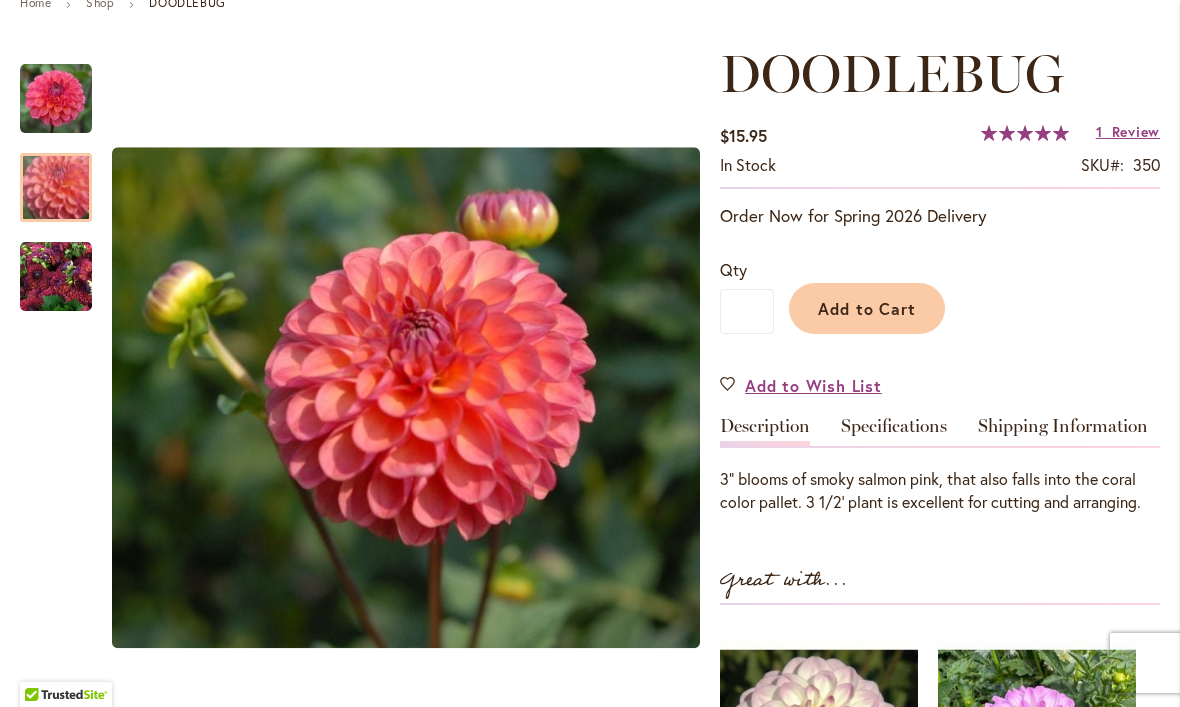 click at bounding box center (56, 187) 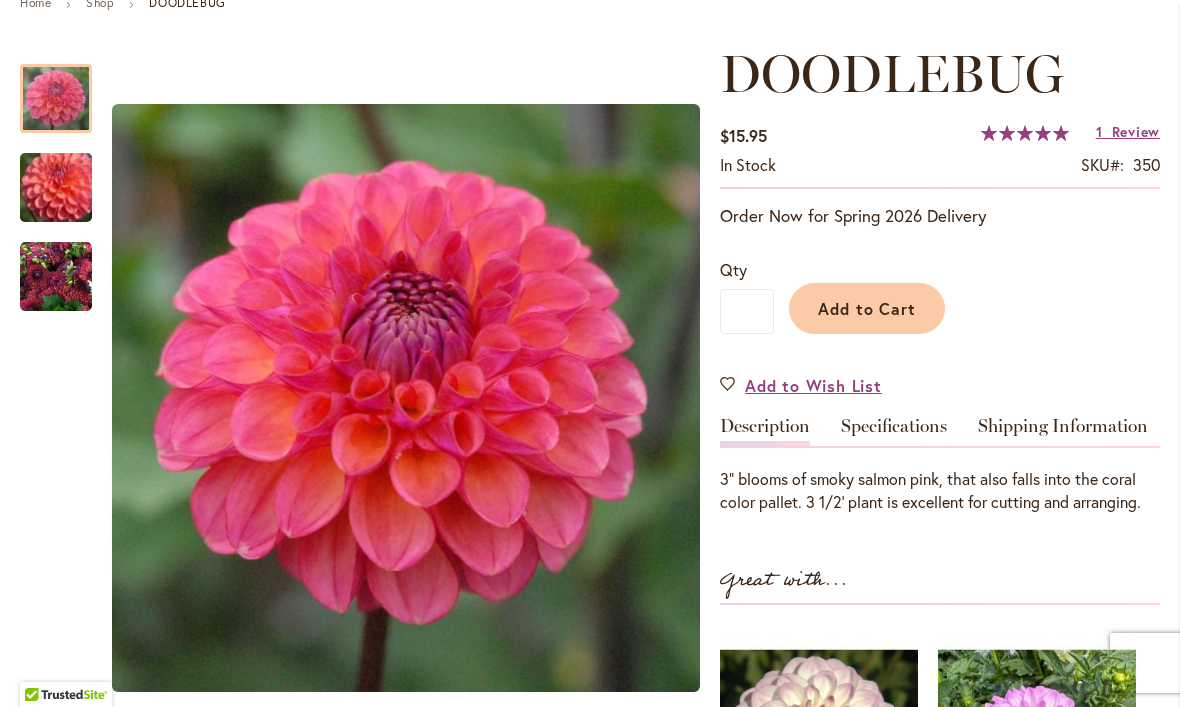 click at bounding box center (56, 98) 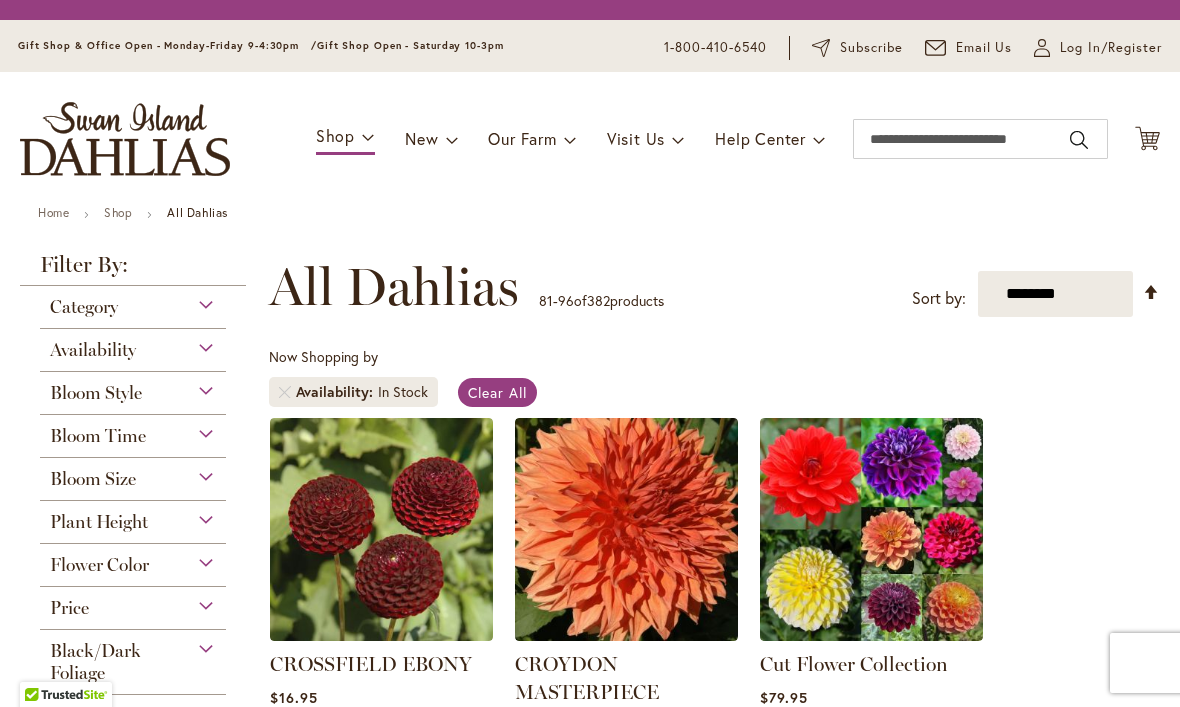 scroll, scrollTop: 0, scrollLeft: 0, axis: both 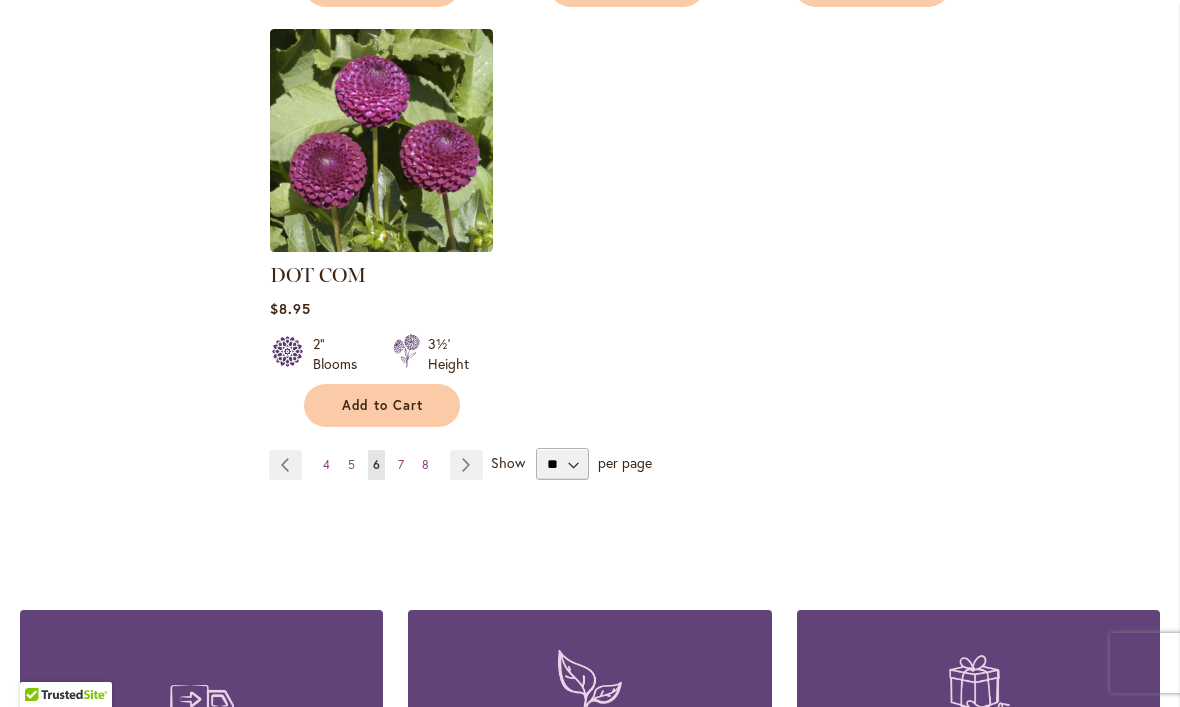 click on "Page
Next" at bounding box center [466, 465] 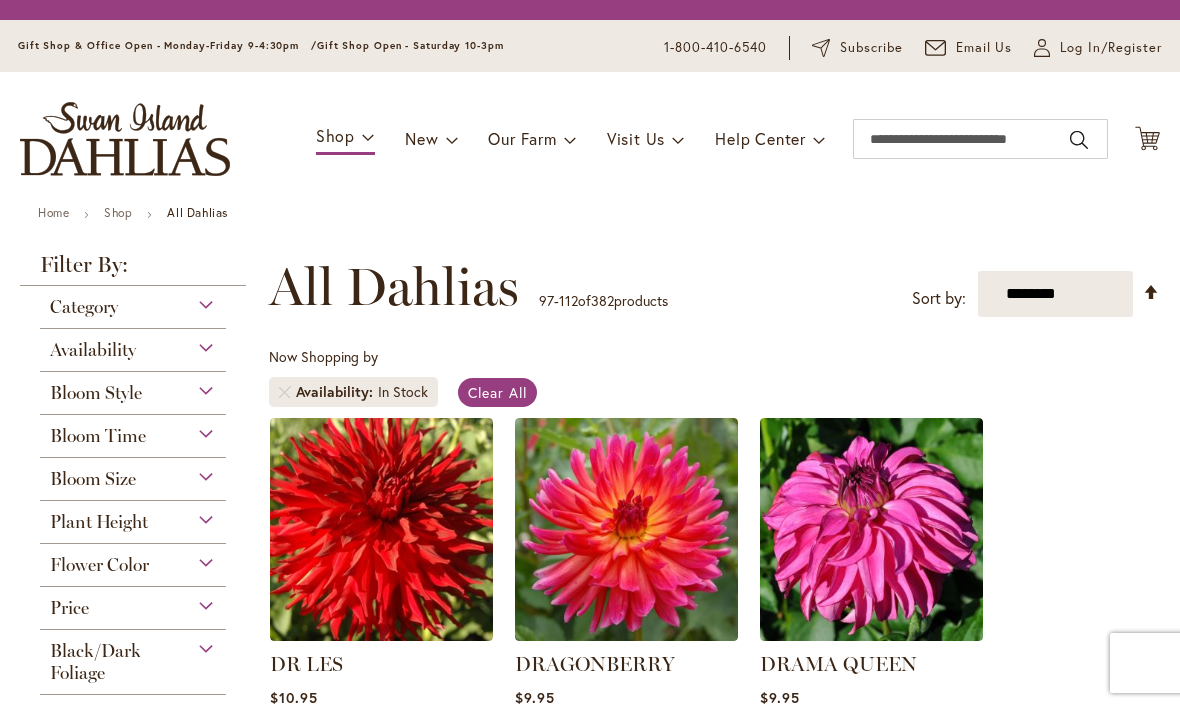 scroll, scrollTop: 0, scrollLeft: 0, axis: both 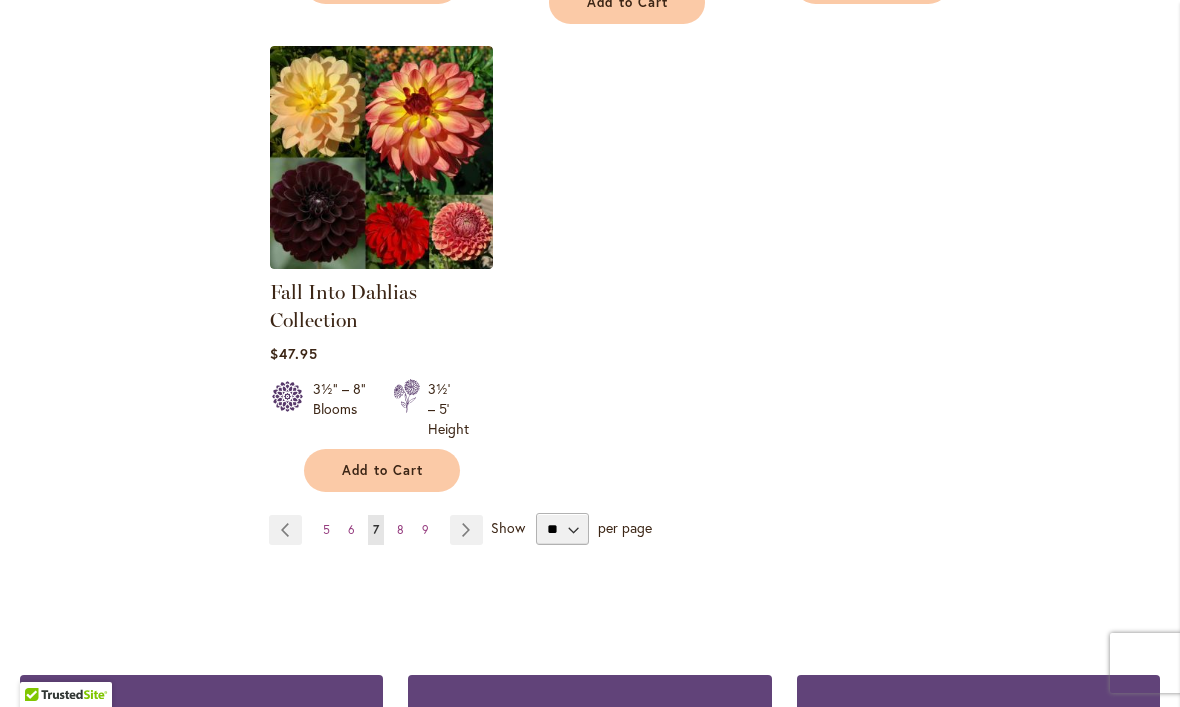 click on "Page
Next" at bounding box center [466, 530] 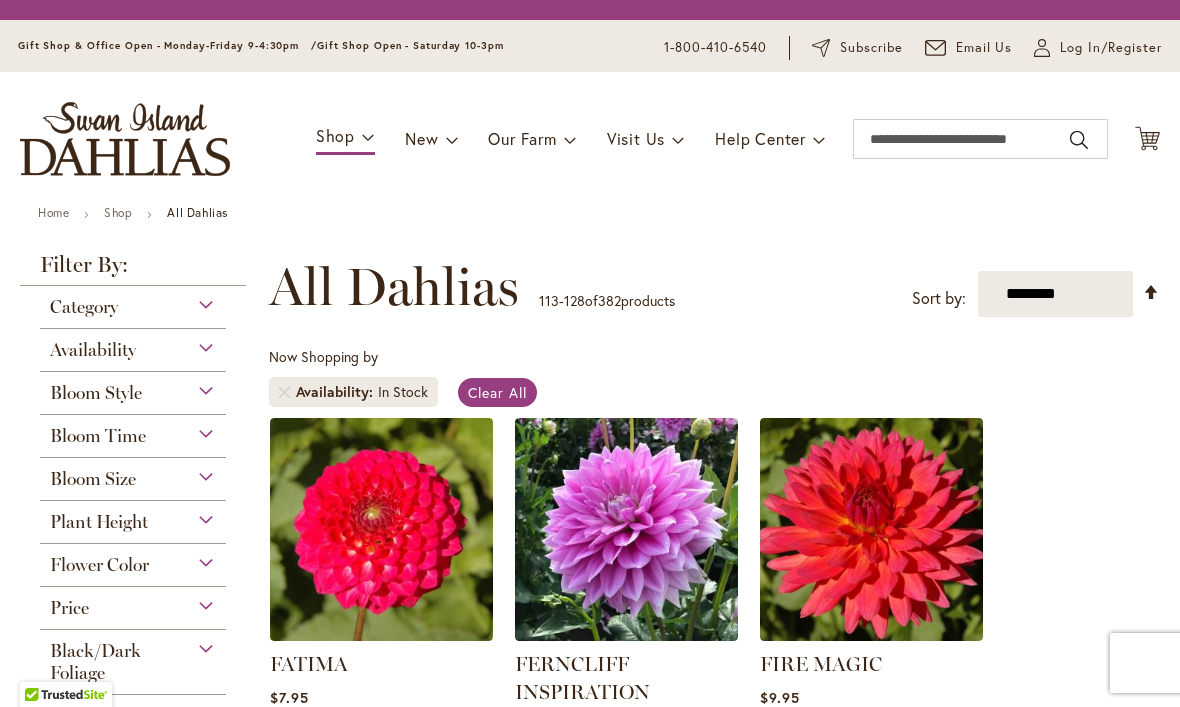 scroll, scrollTop: 0, scrollLeft: 0, axis: both 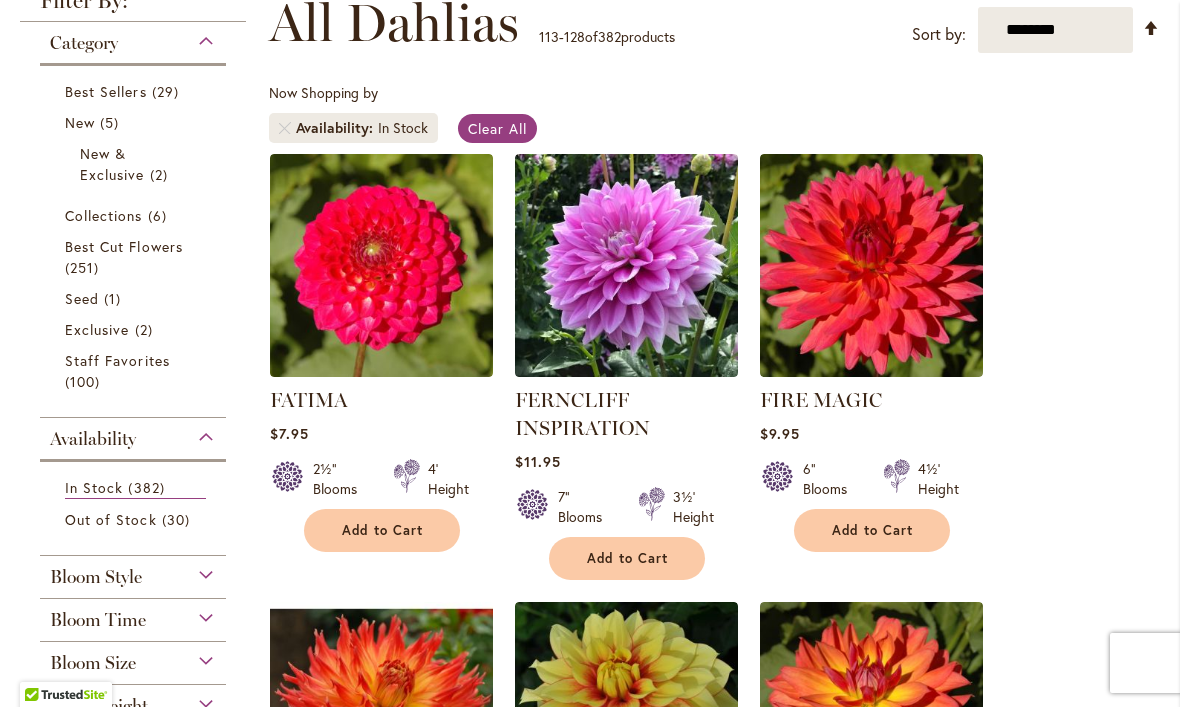 click at bounding box center [871, 265] 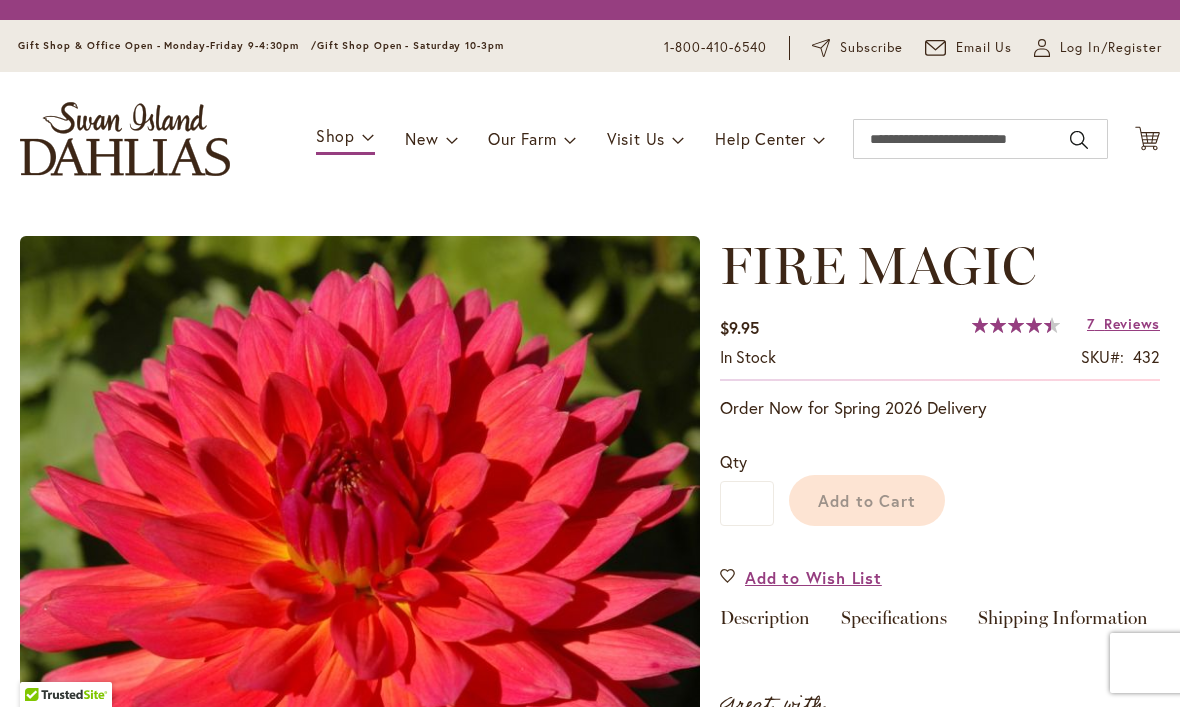 scroll, scrollTop: 0, scrollLeft: 0, axis: both 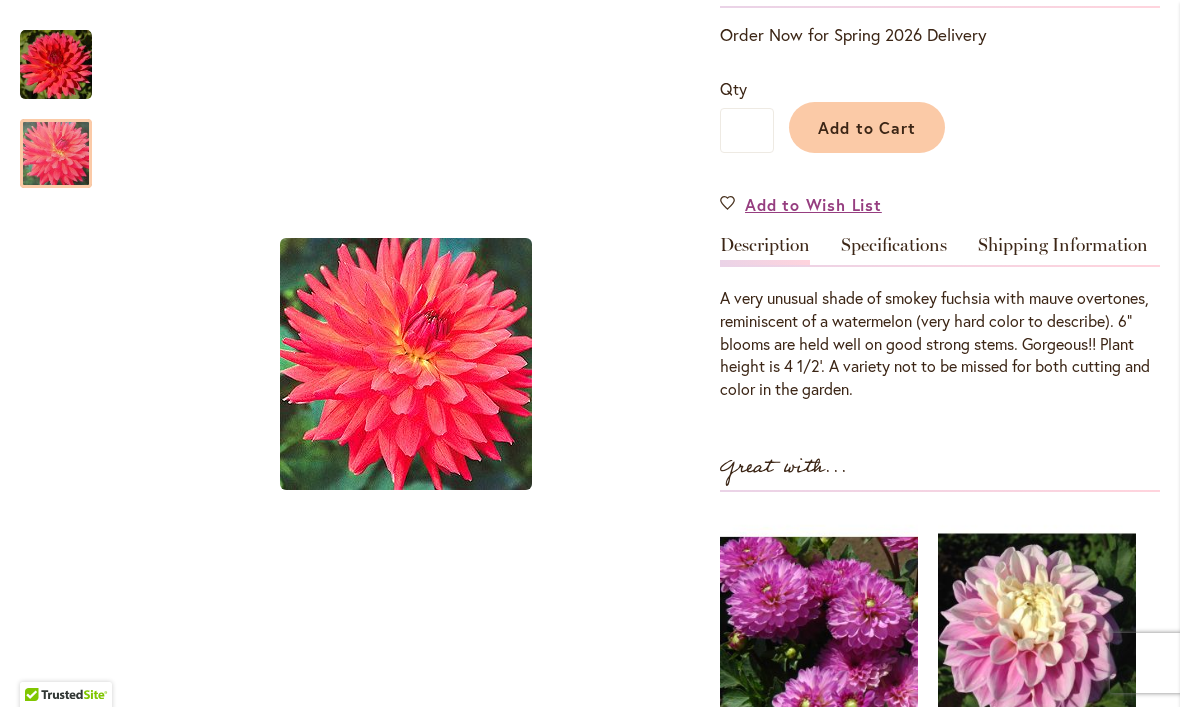 click at bounding box center (56, 154) 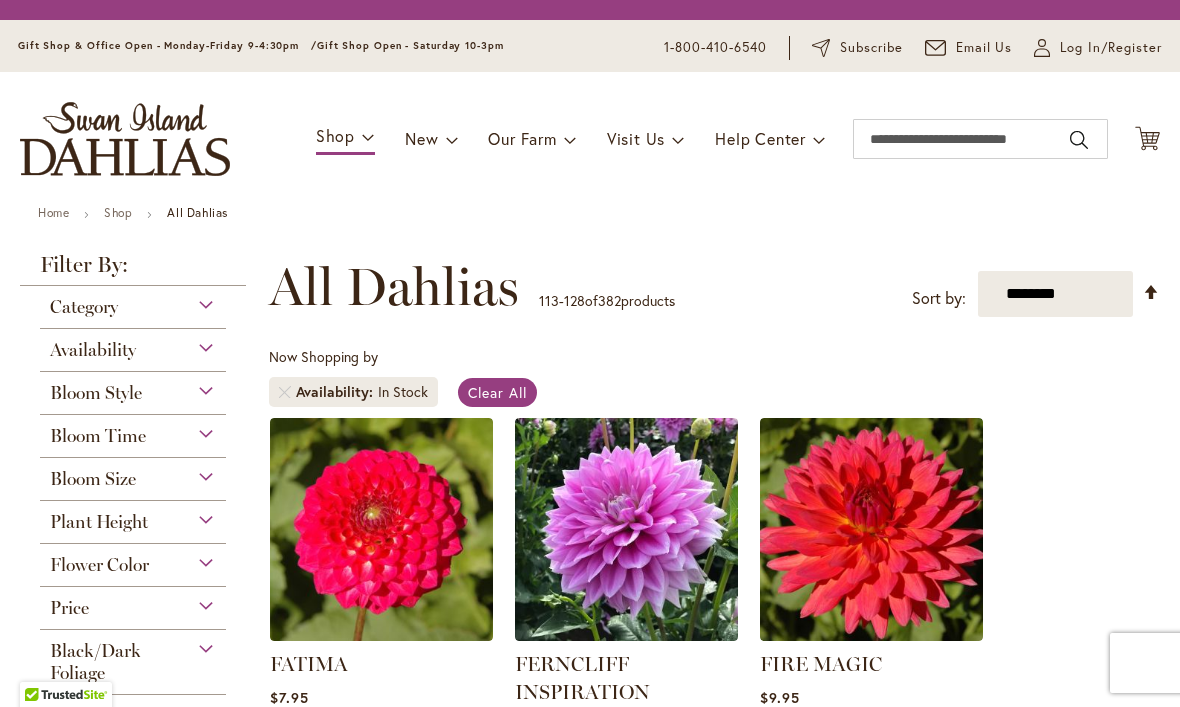 scroll, scrollTop: 0, scrollLeft: 0, axis: both 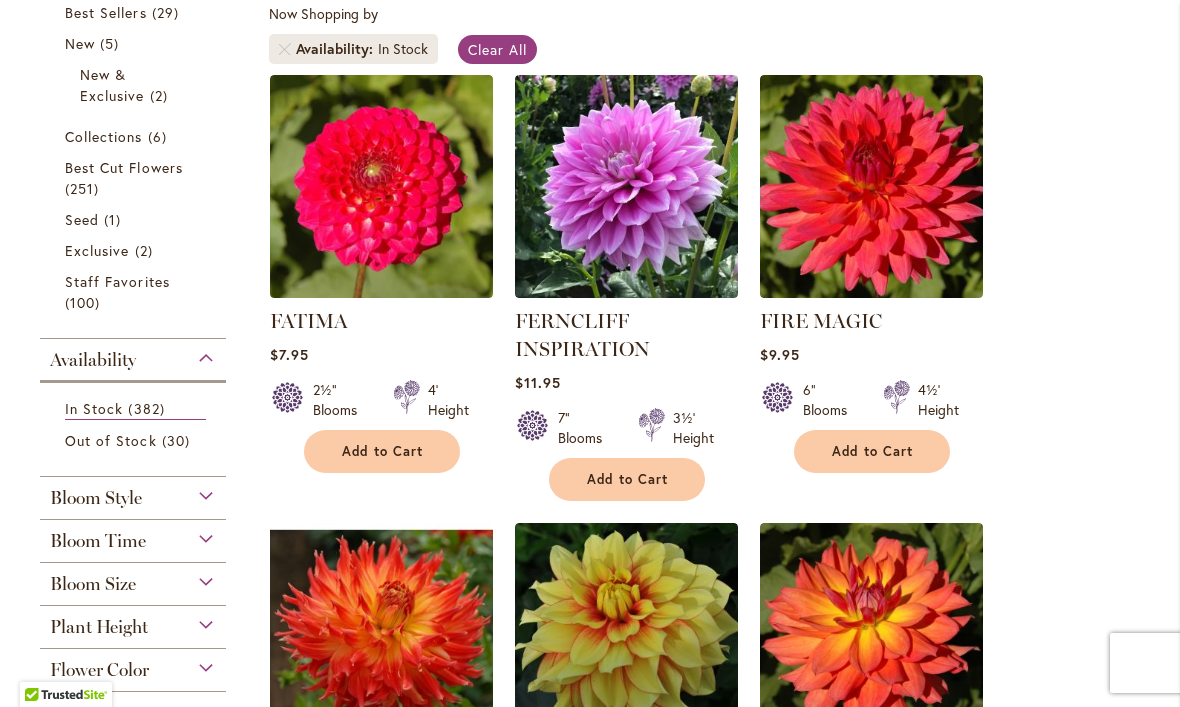 click at bounding box center [626, 186] 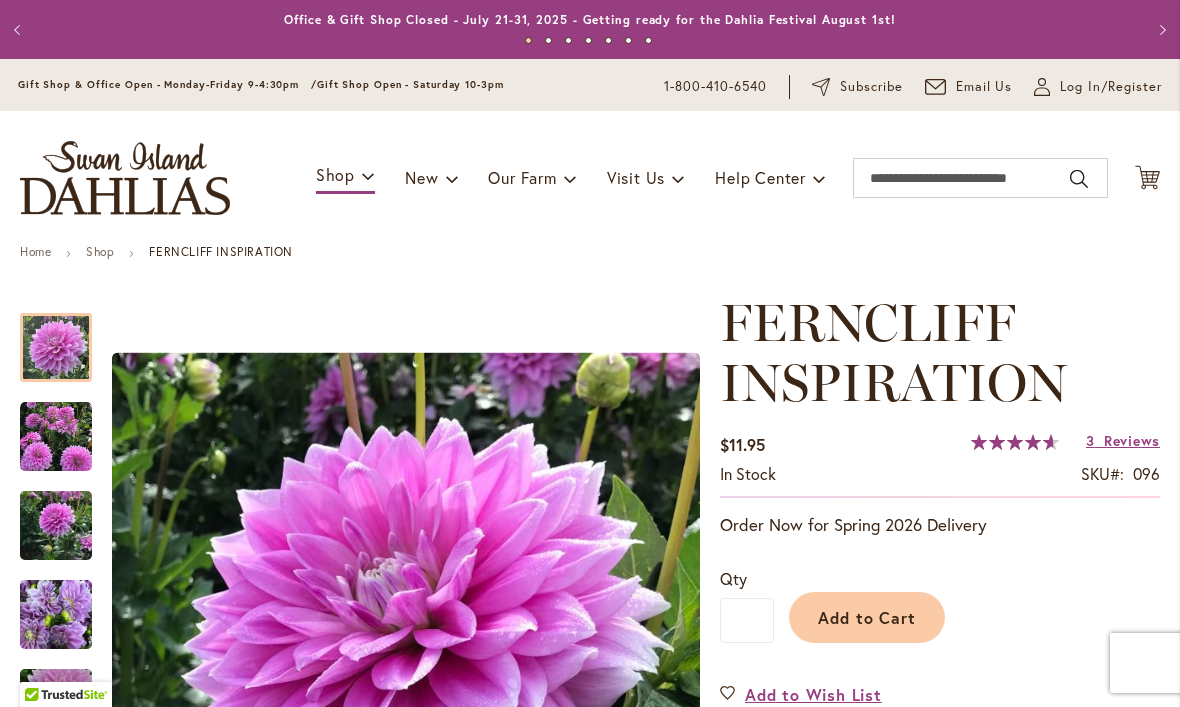 scroll, scrollTop: 0, scrollLeft: 0, axis: both 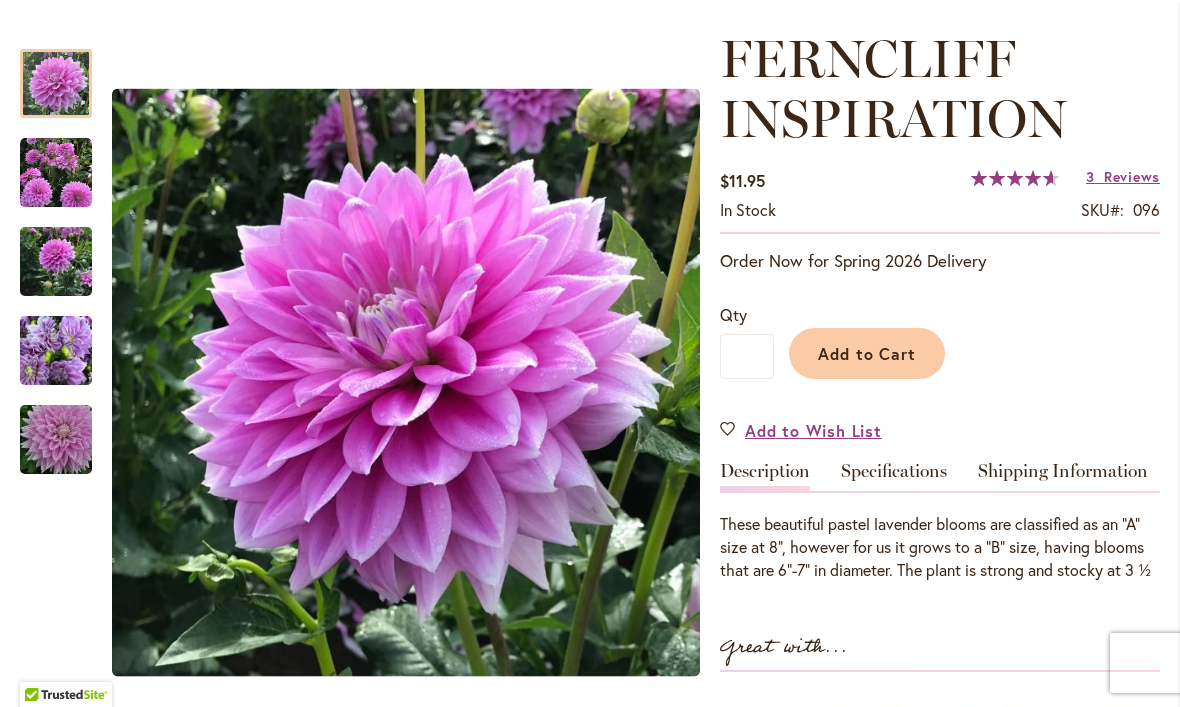 click at bounding box center [56, 173] 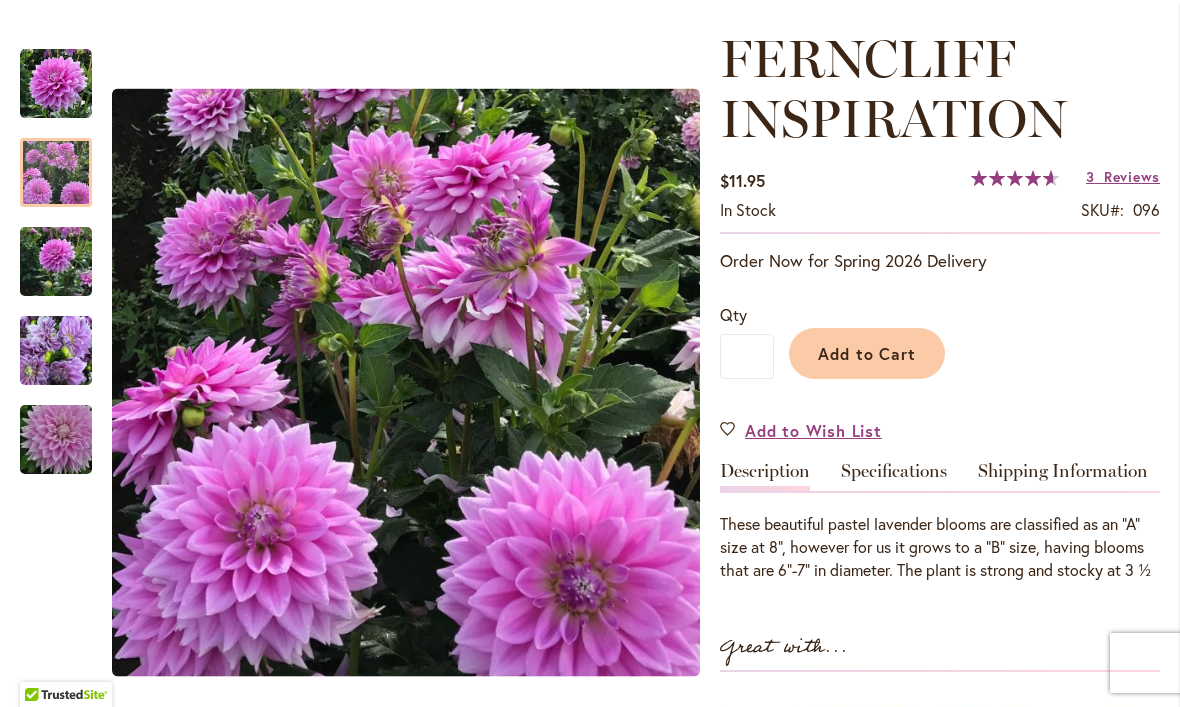 click at bounding box center (56, 172) 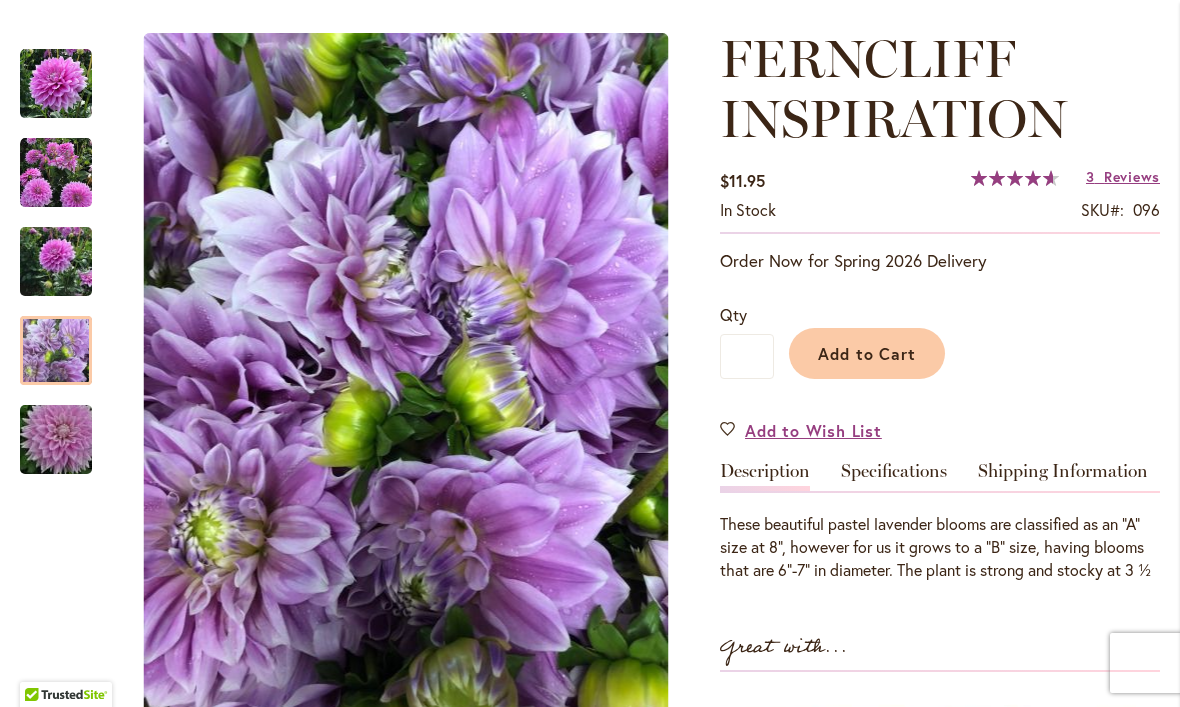 click at bounding box center [56, 351] 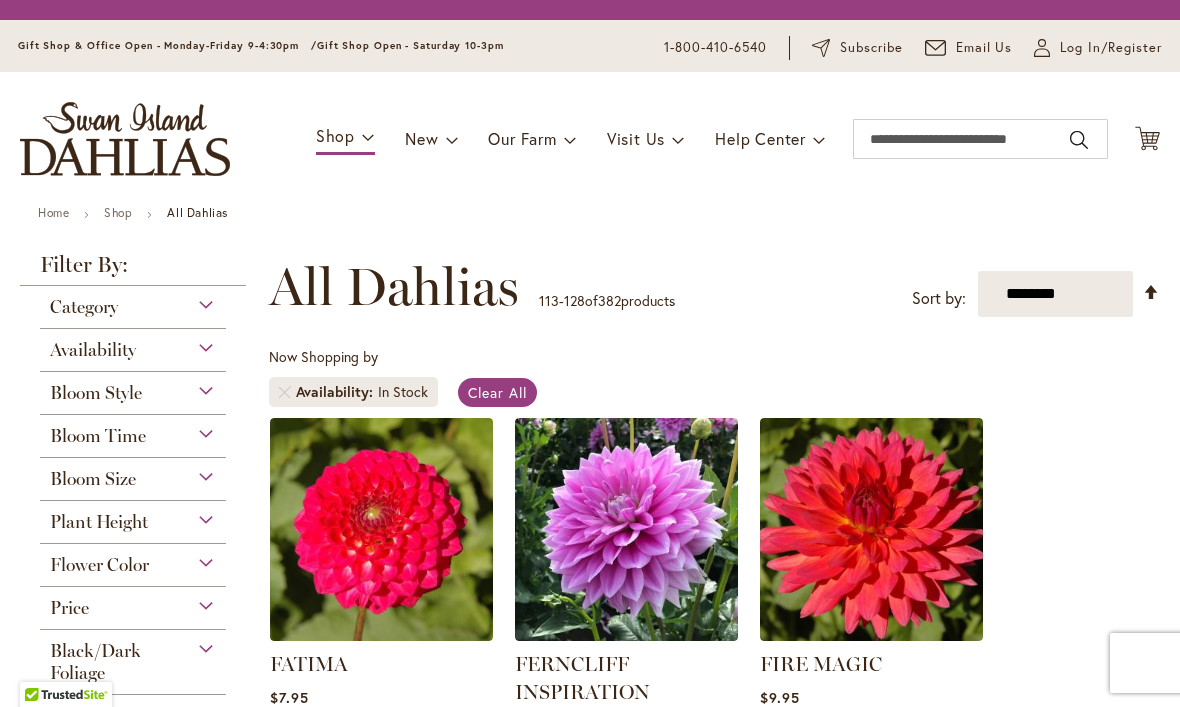scroll, scrollTop: 0, scrollLeft: 0, axis: both 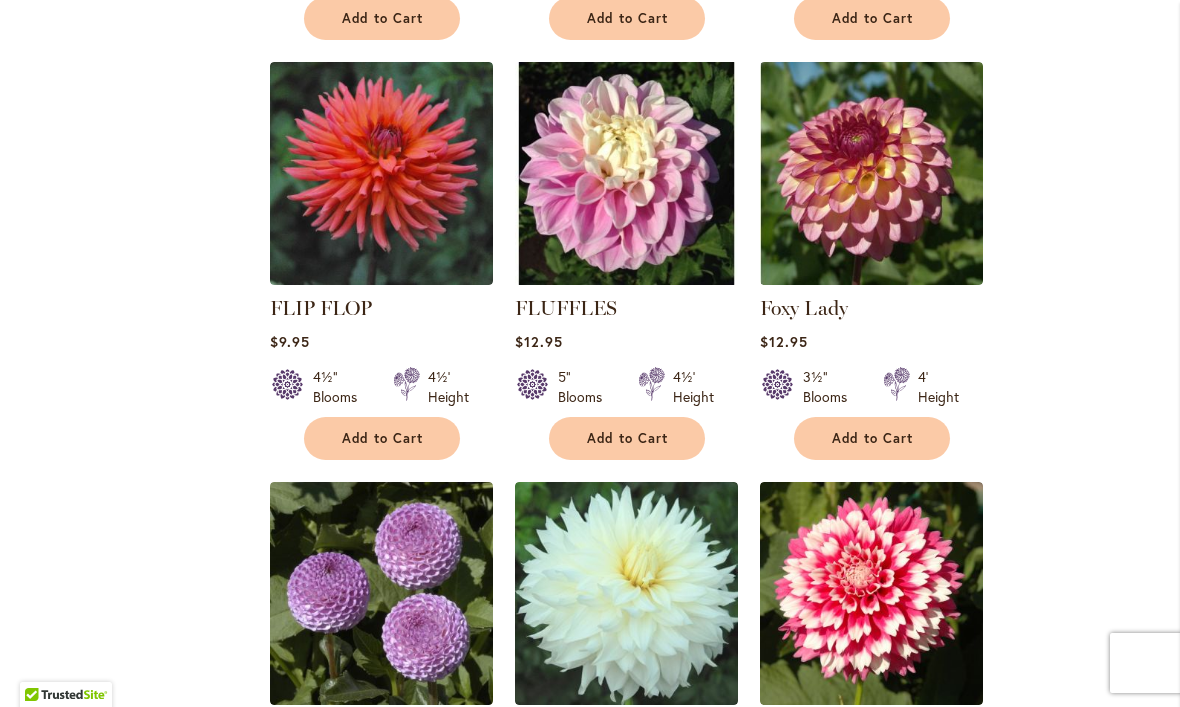 click at bounding box center [626, 173] 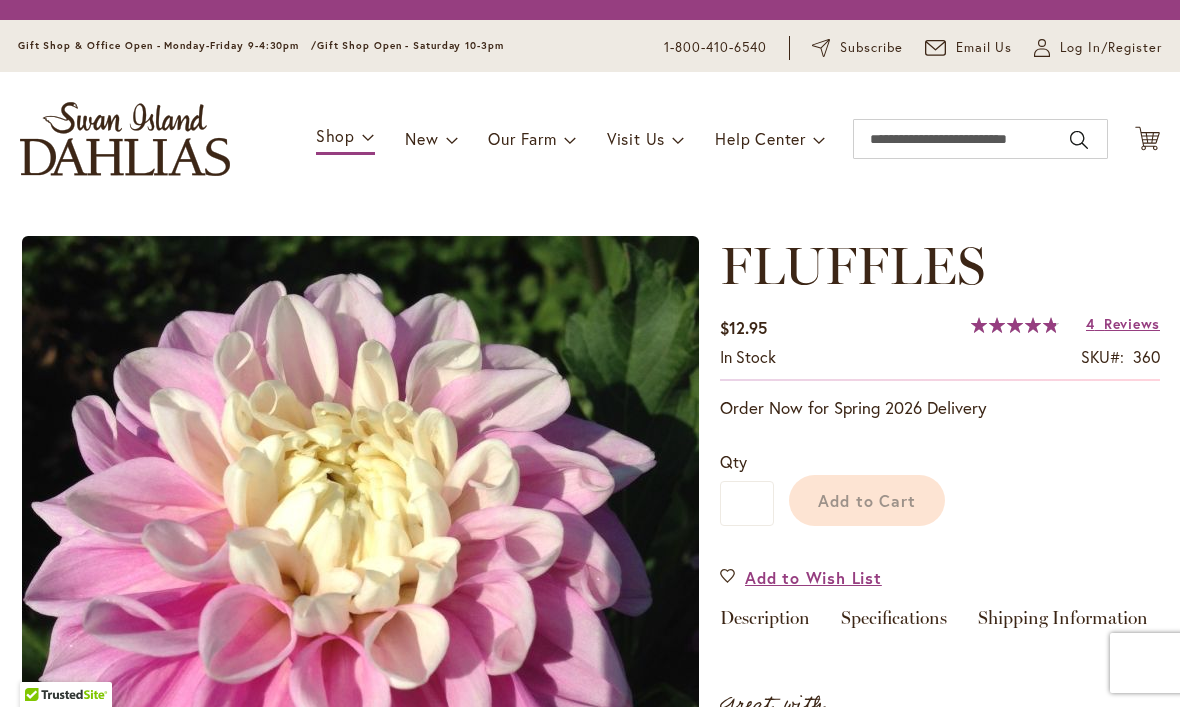 scroll, scrollTop: 0, scrollLeft: 0, axis: both 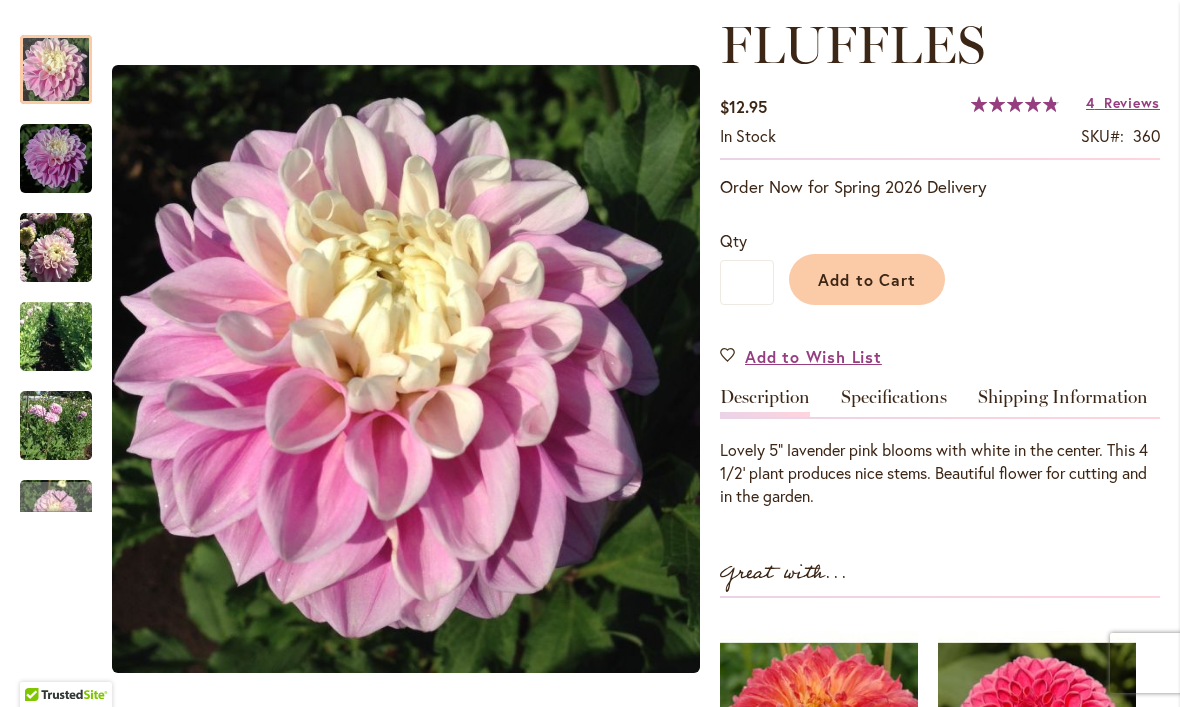 click at bounding box center [56, 159] 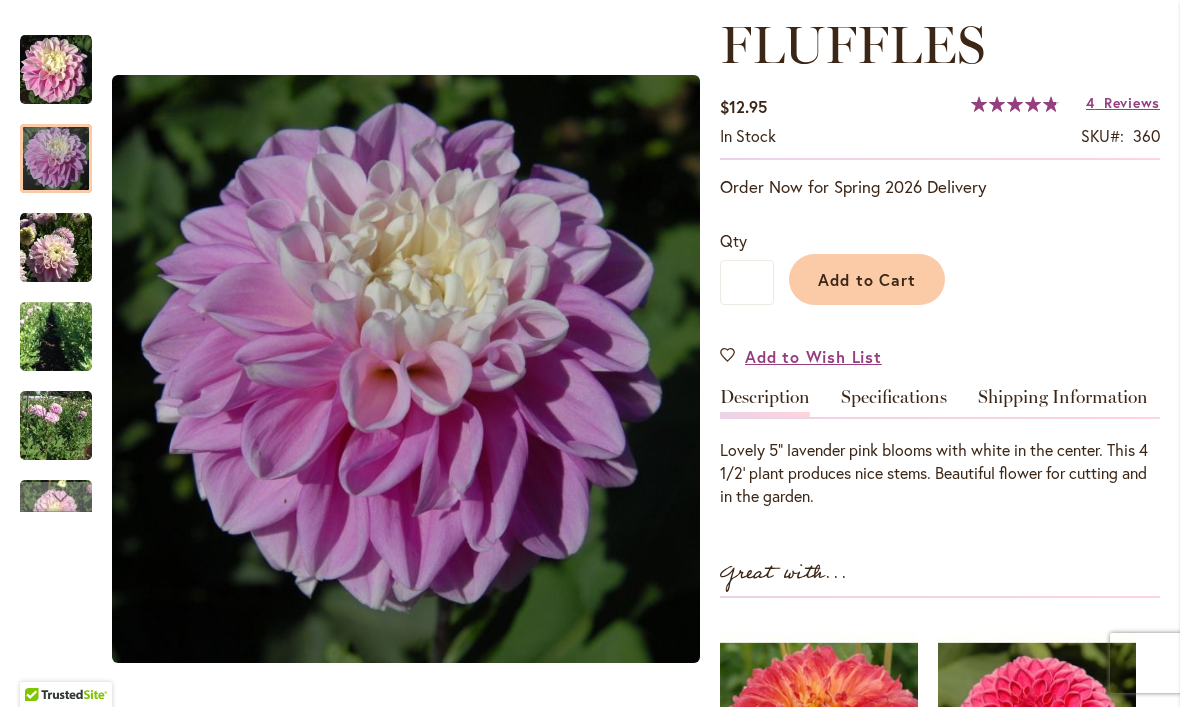 click at bounding box center (56, 158) 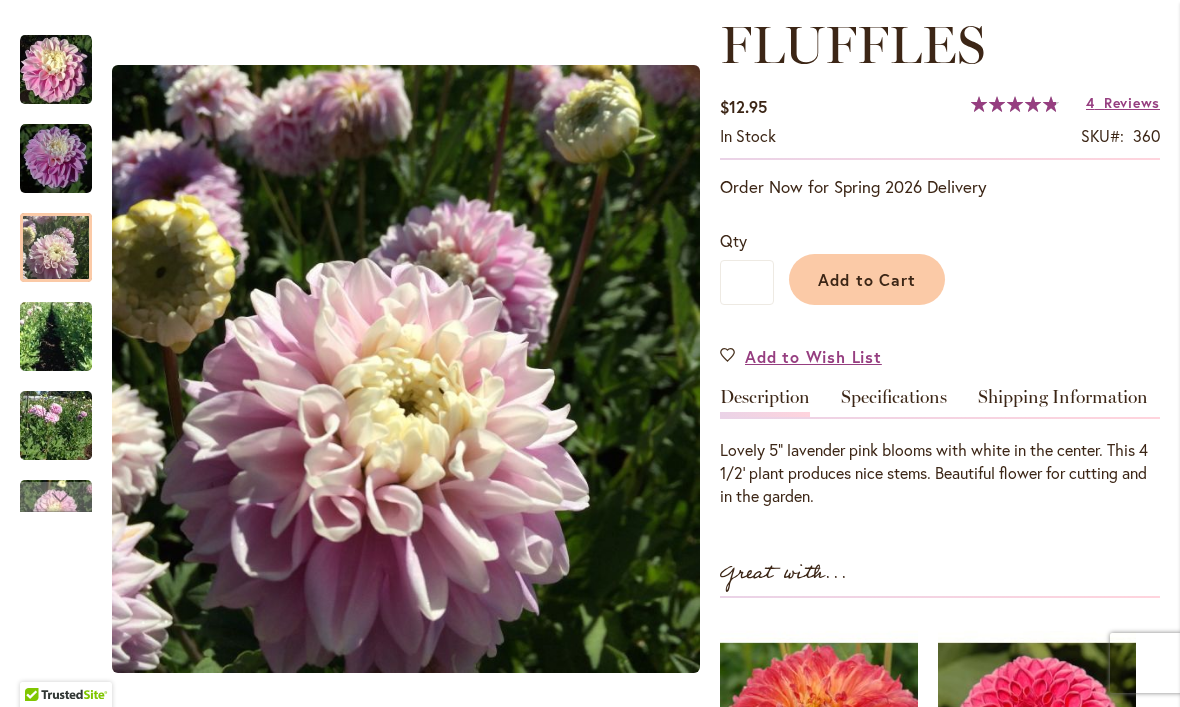 click at bounding box center (56, 337) 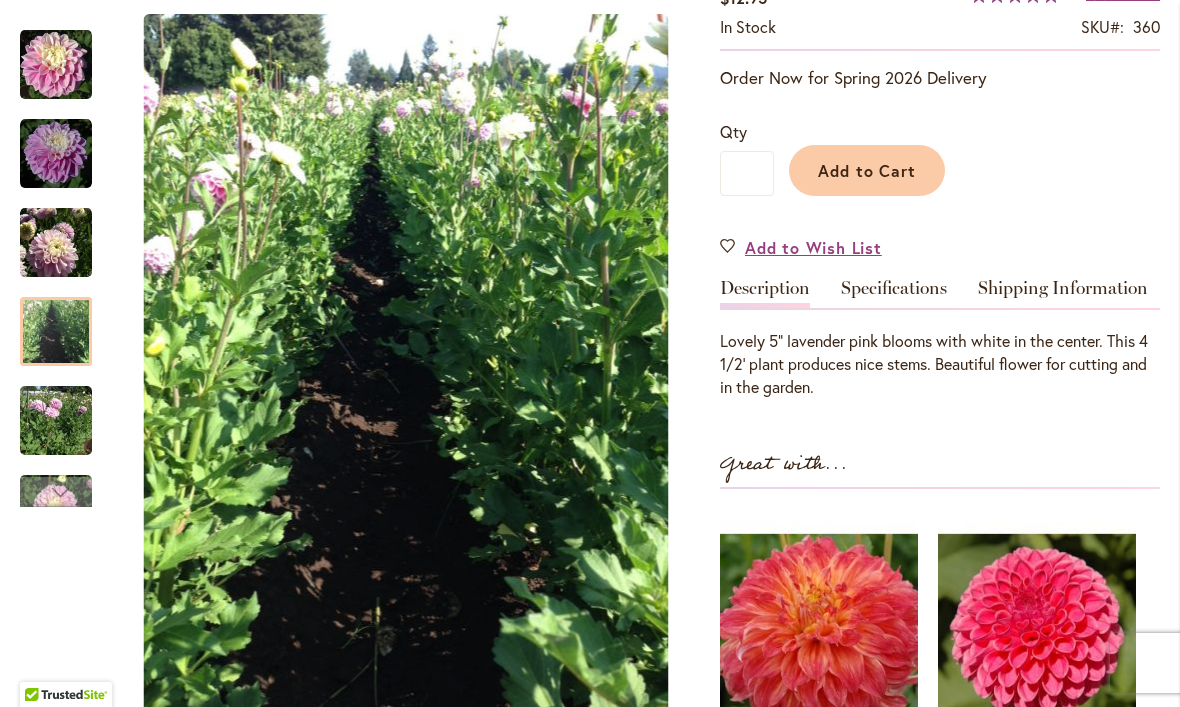 scroll, scrollTop: 386, scrollLeft: 0, axis: vertical 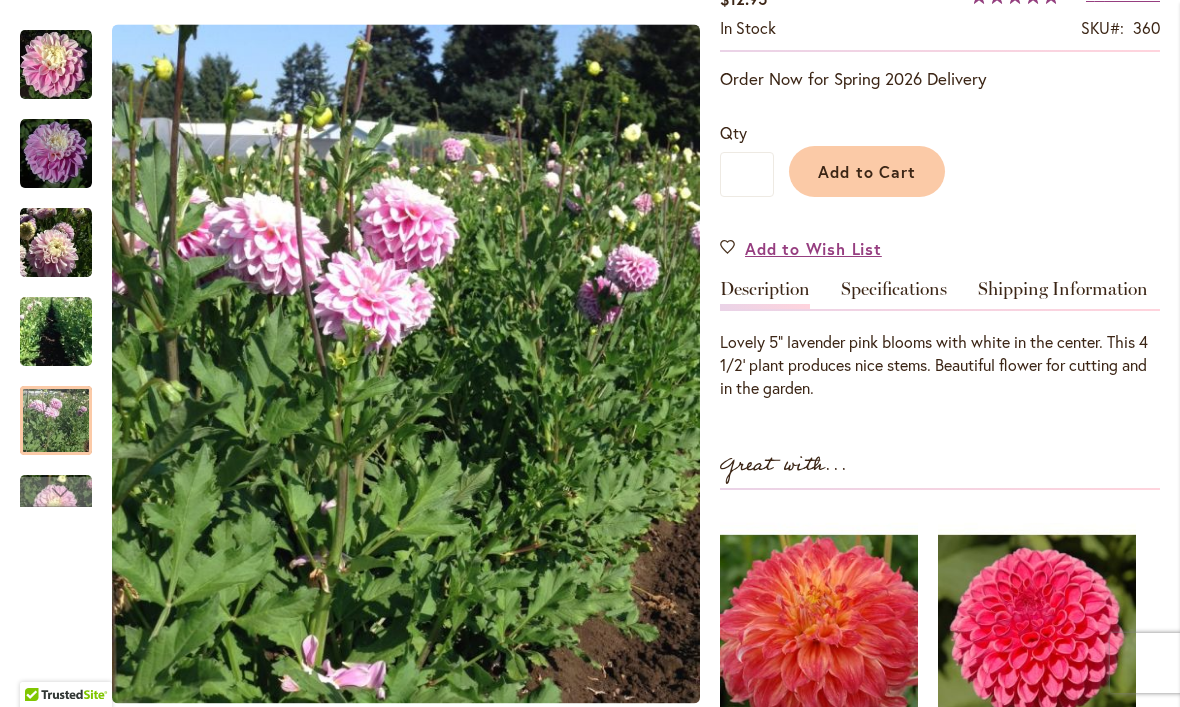 click at bounding box center (56, 420) 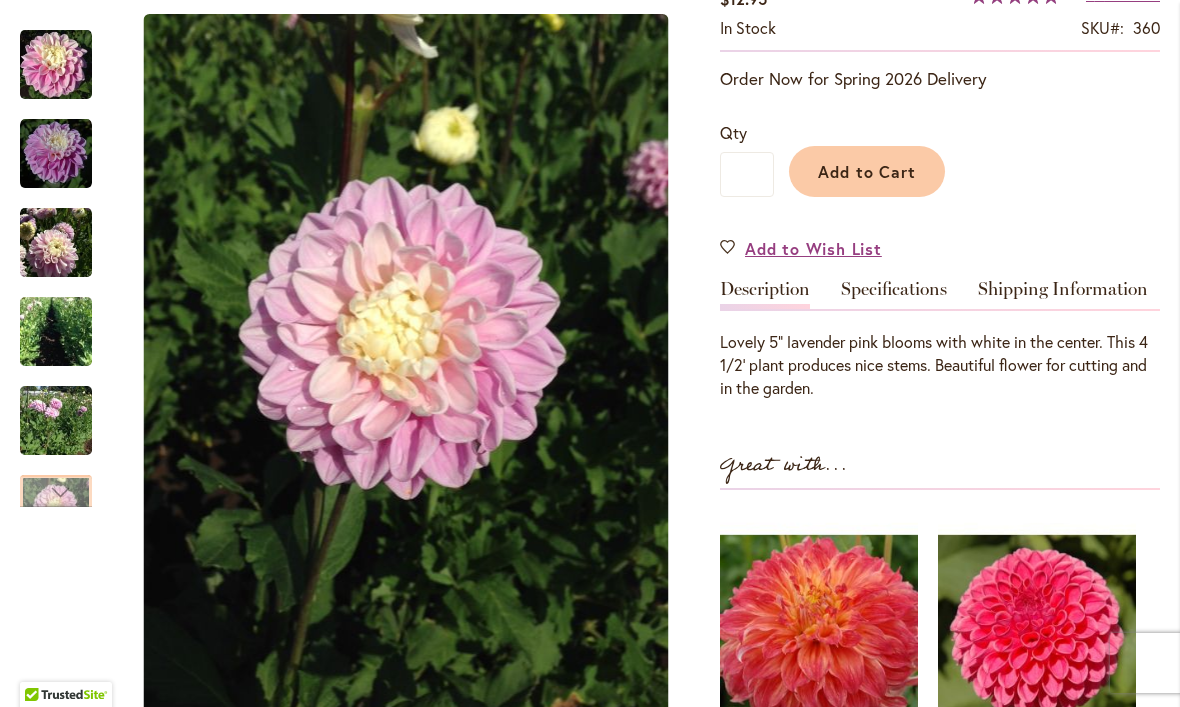click at bounding box center (56, 499) 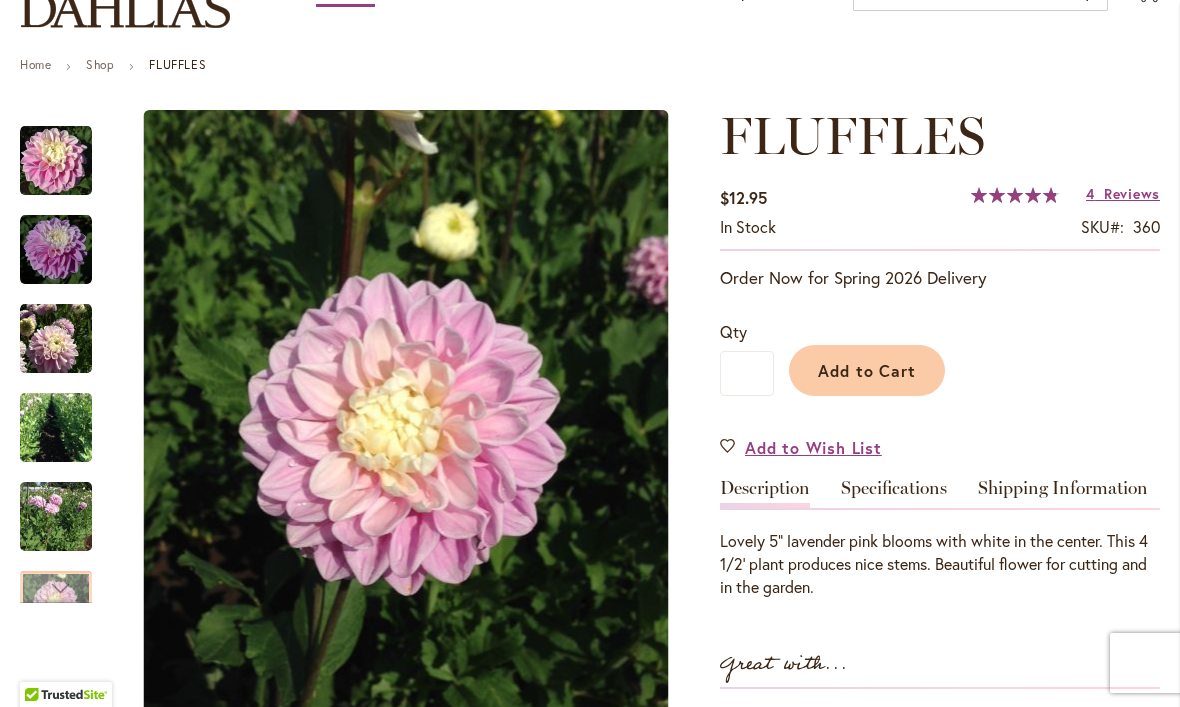 scroll, scrollTop: 186, scrollLeft: 0, axis: vertical 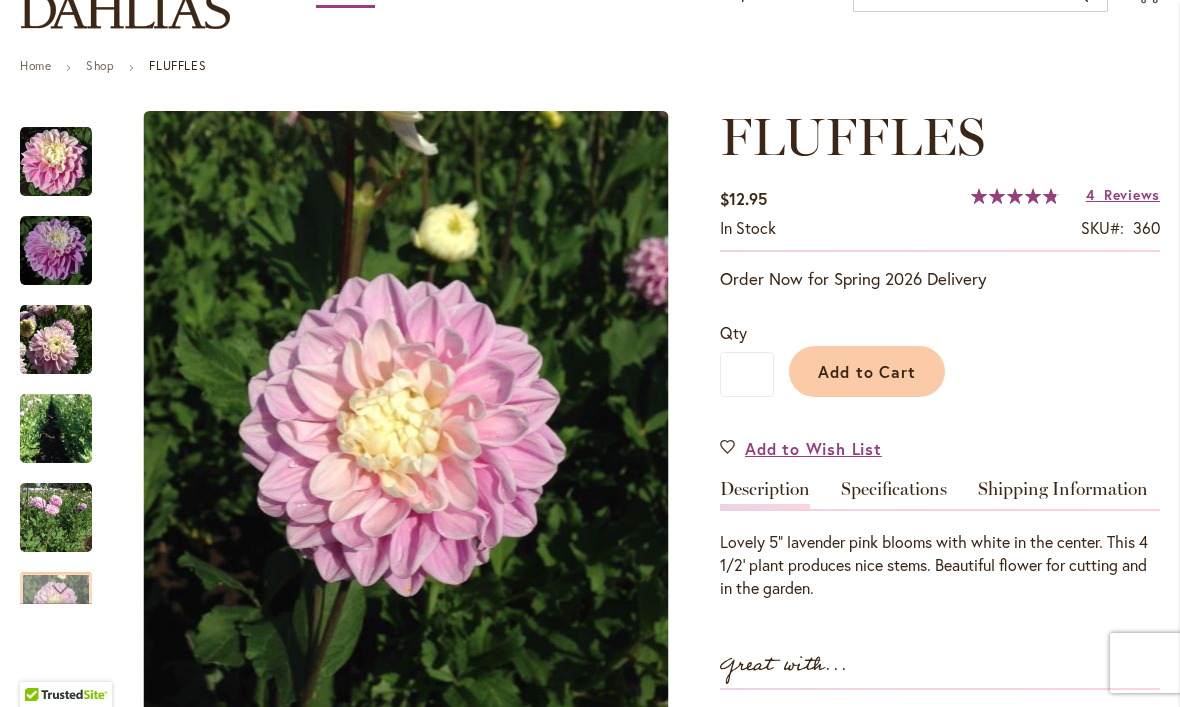 click on "Add to Cart" at bounding box center (867, 371) 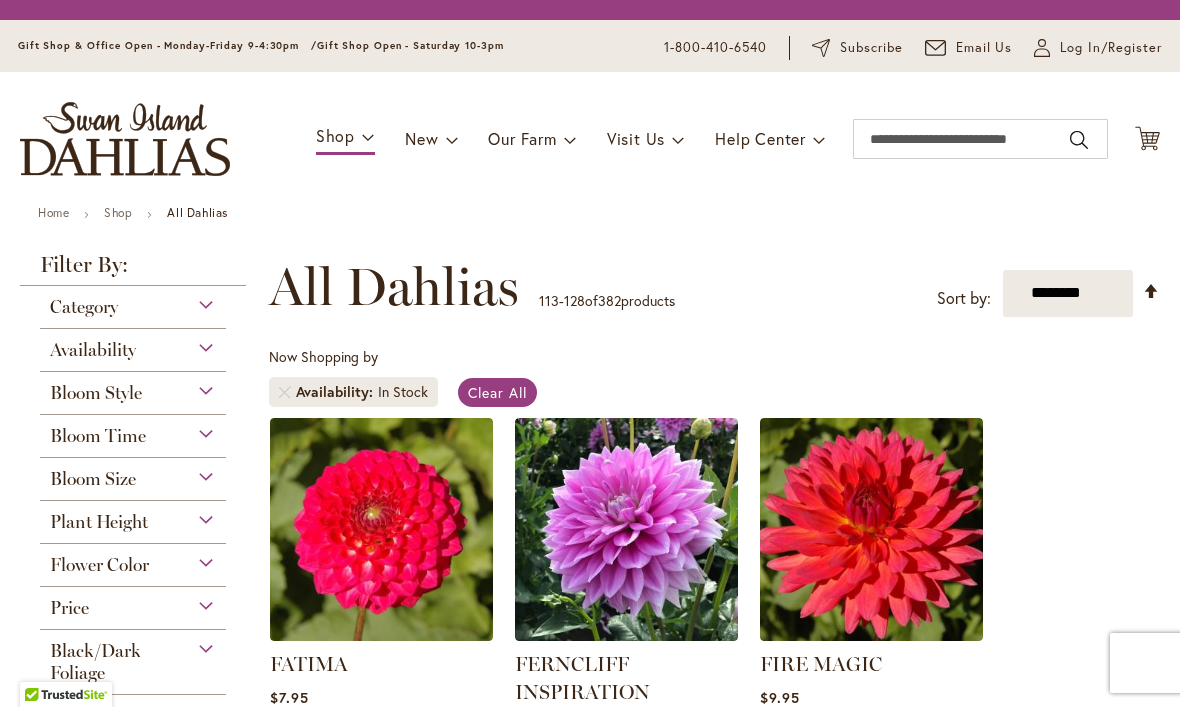 scroll, scrollTop: 0, scrollLeft: 0, axis: both 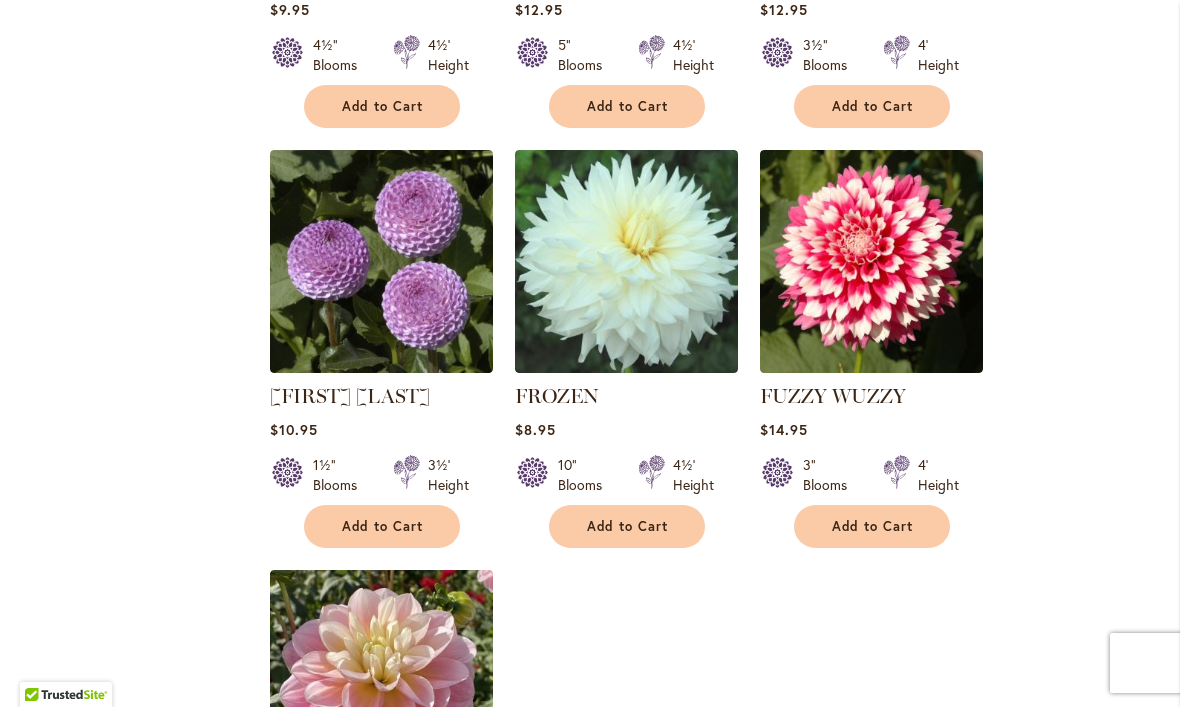 click at bounding box center [871, 261] 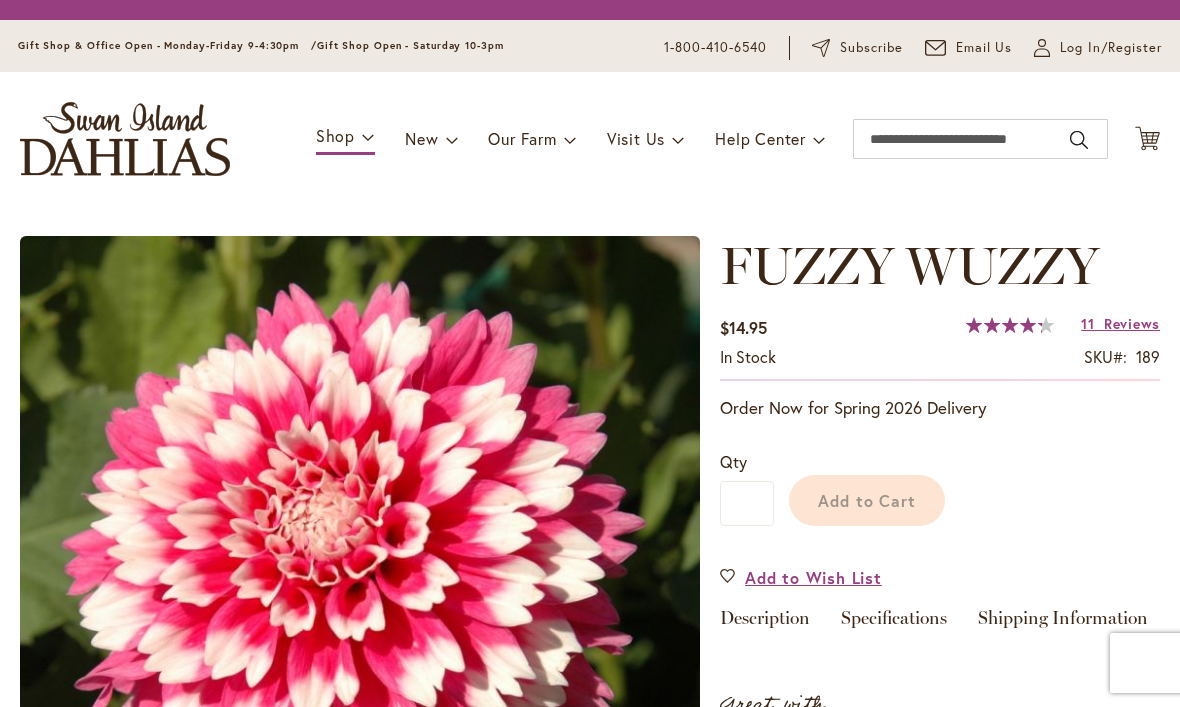scroll, scrollTop: 0, scrollLeft: 0, axis: both 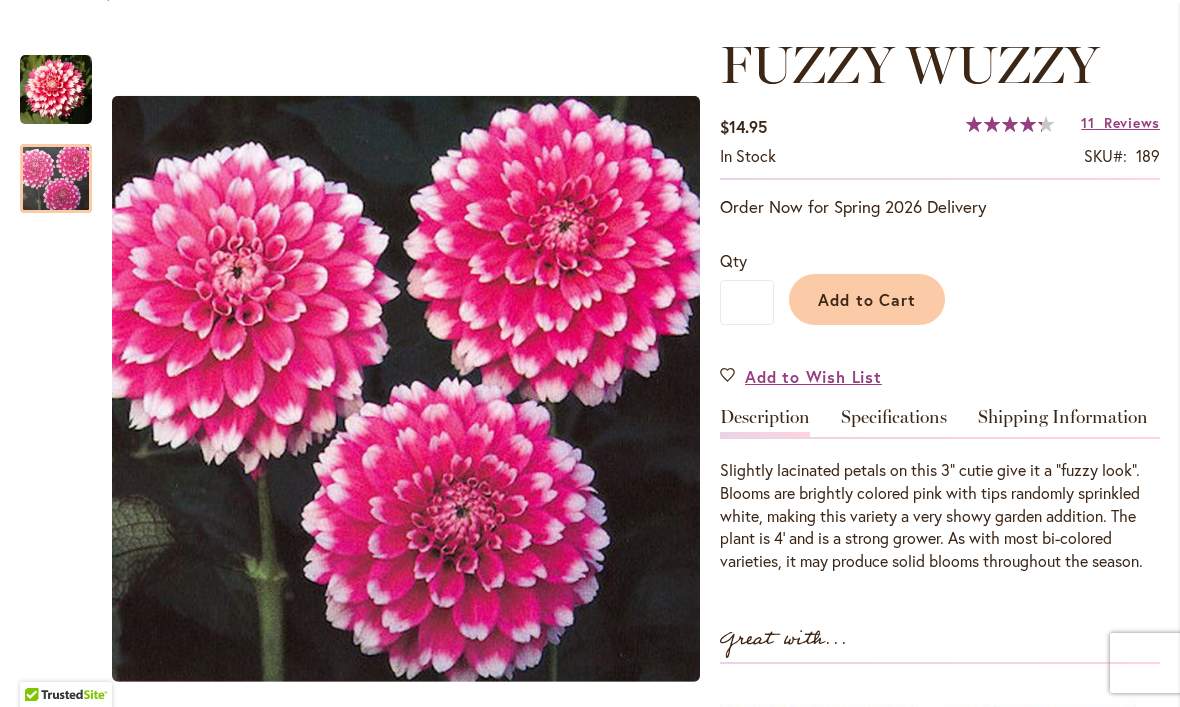 click at bounding box center [56, 179] 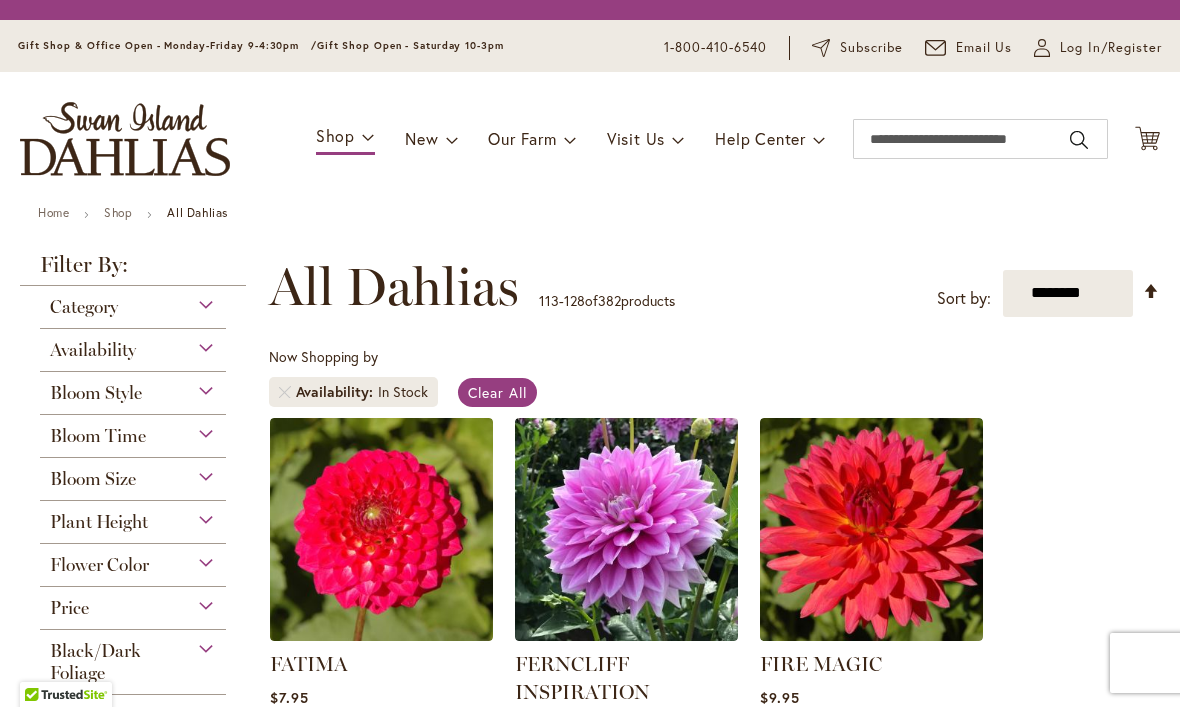 scroll, scrollTop: 0, scrollLeft: 0, axis: both 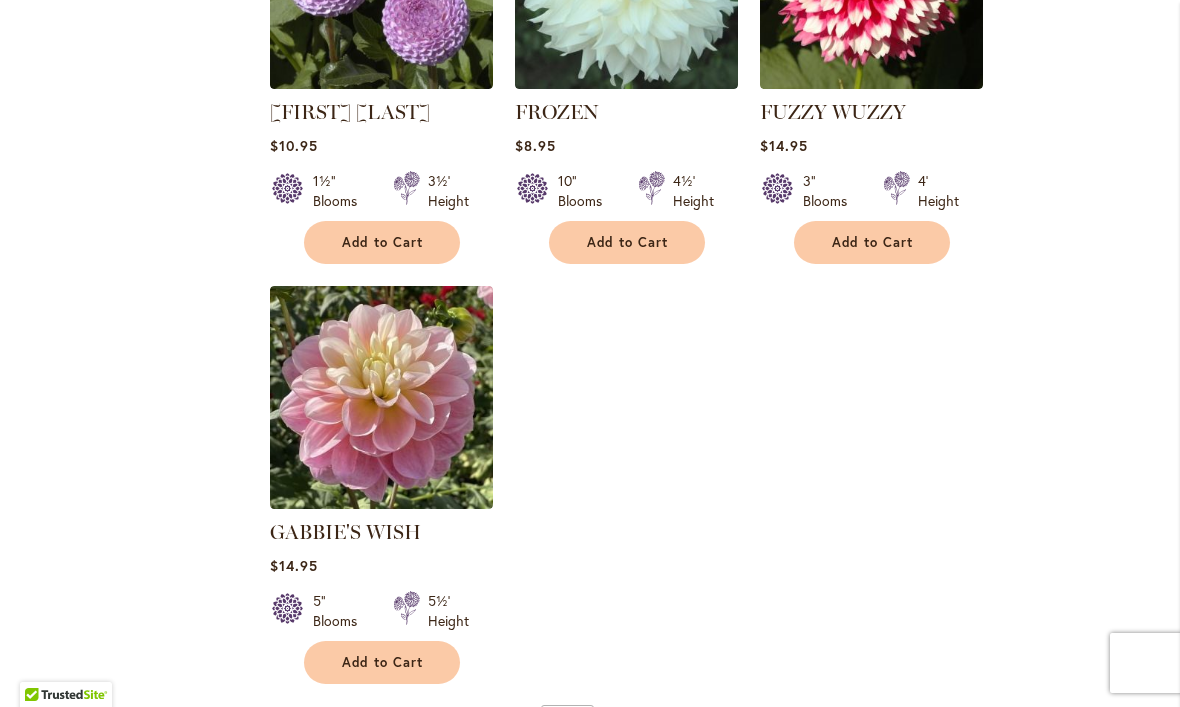 click at bounding box center [381, 397] 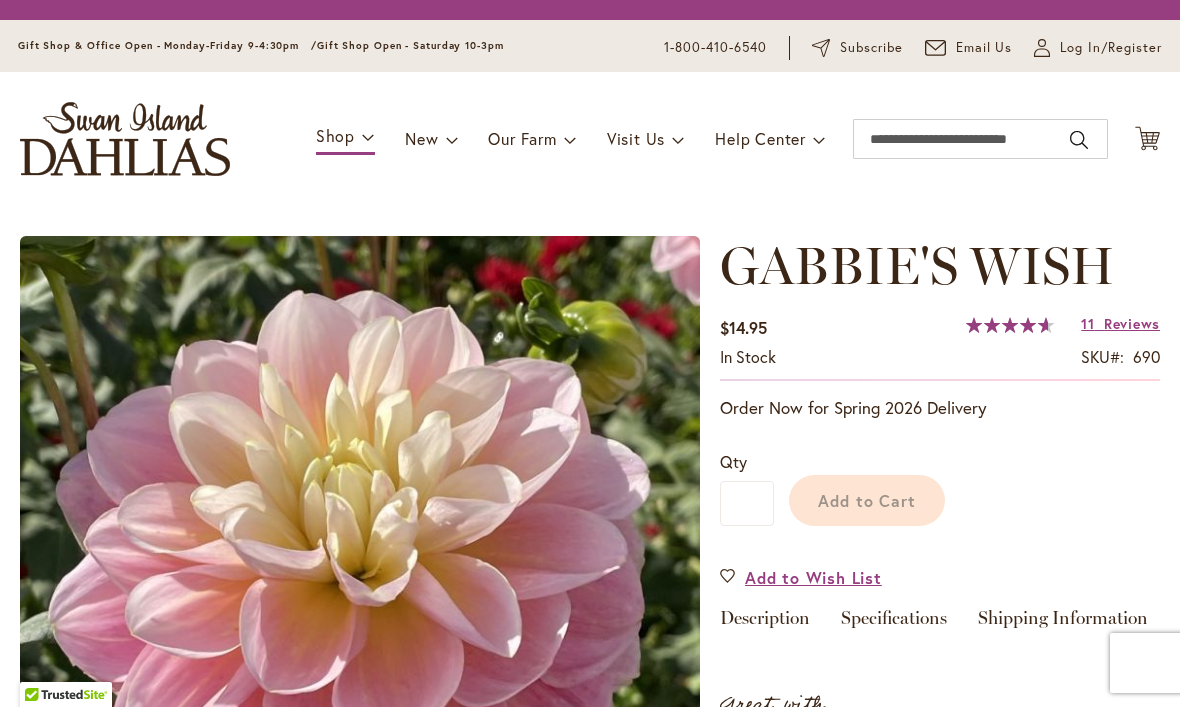 scroll, scrollTop: 0, scrollLeft: 0, axis: both 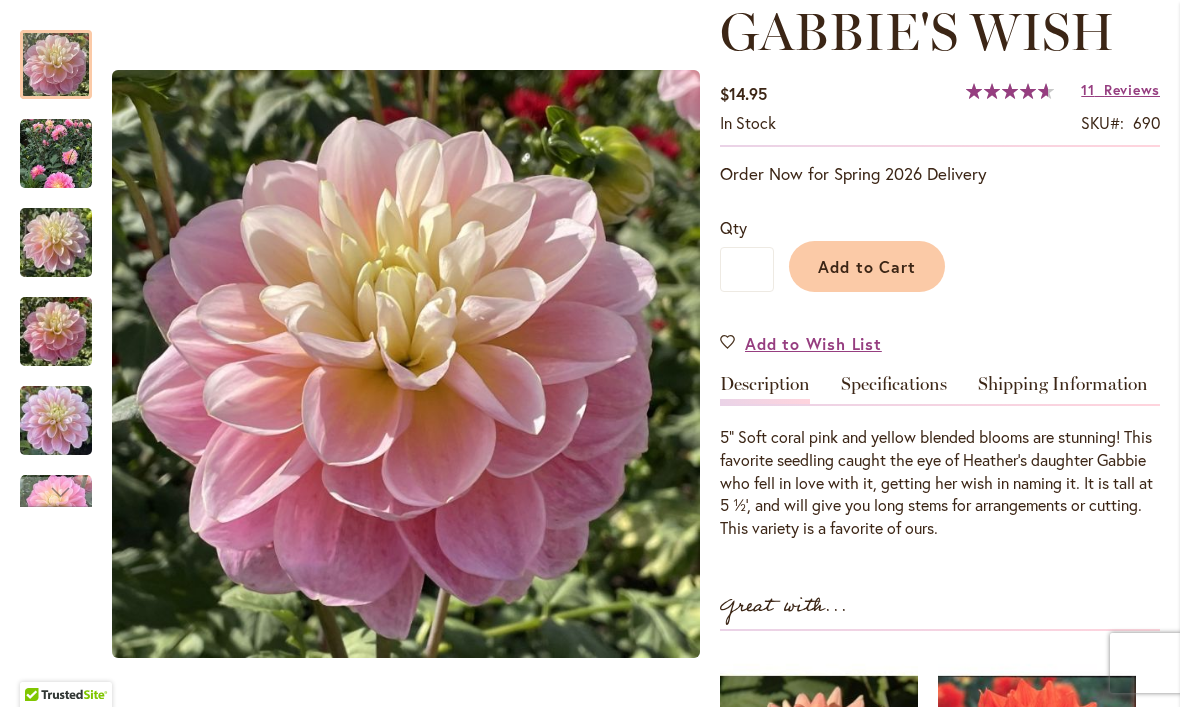 click at bounding box center (56, 154) 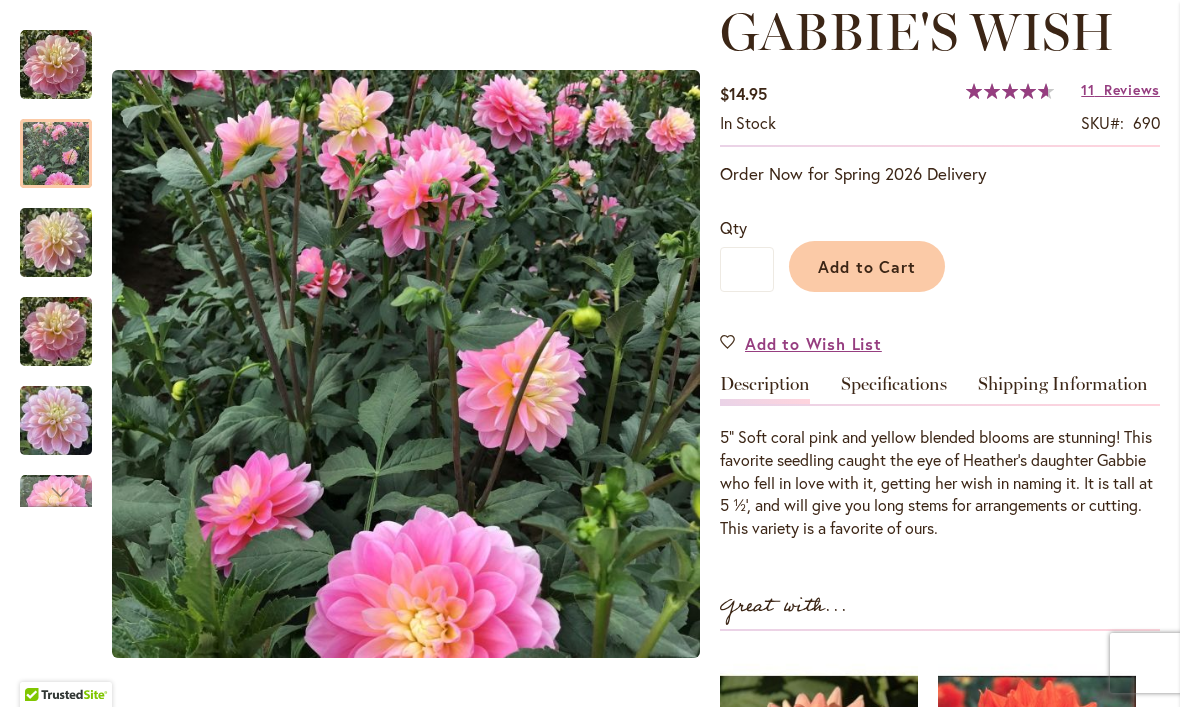 click at bounding box center (56, 243) 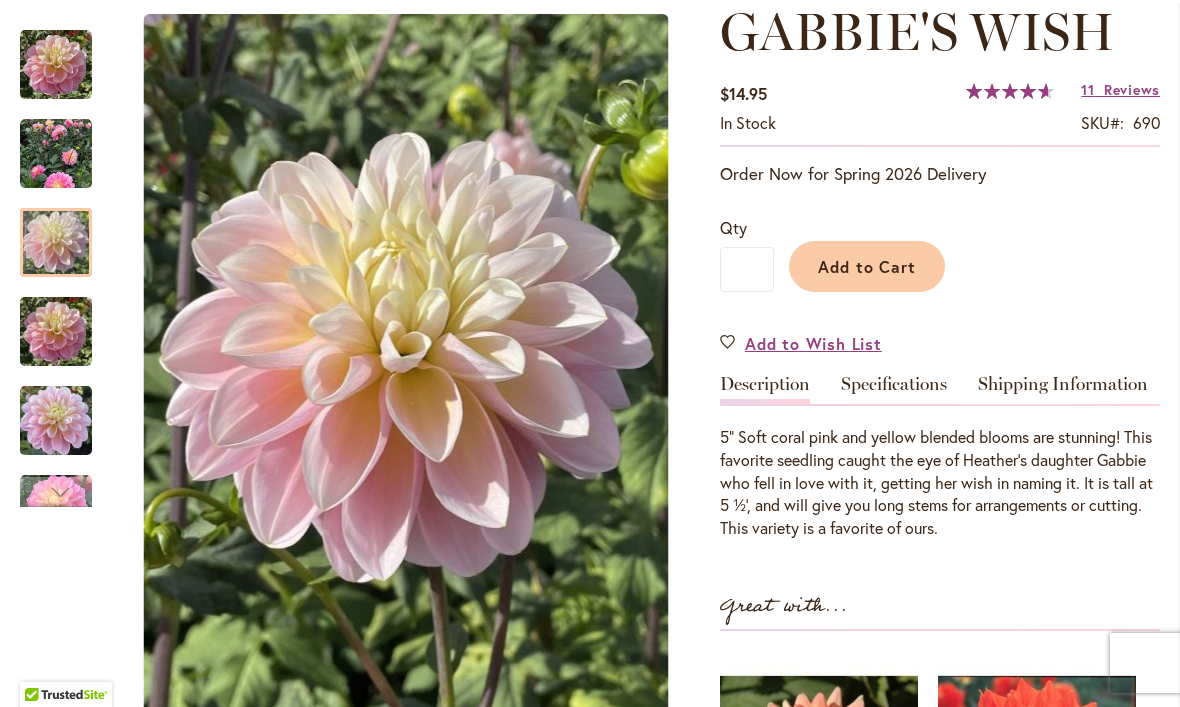 click at bounding box center [56, 332] 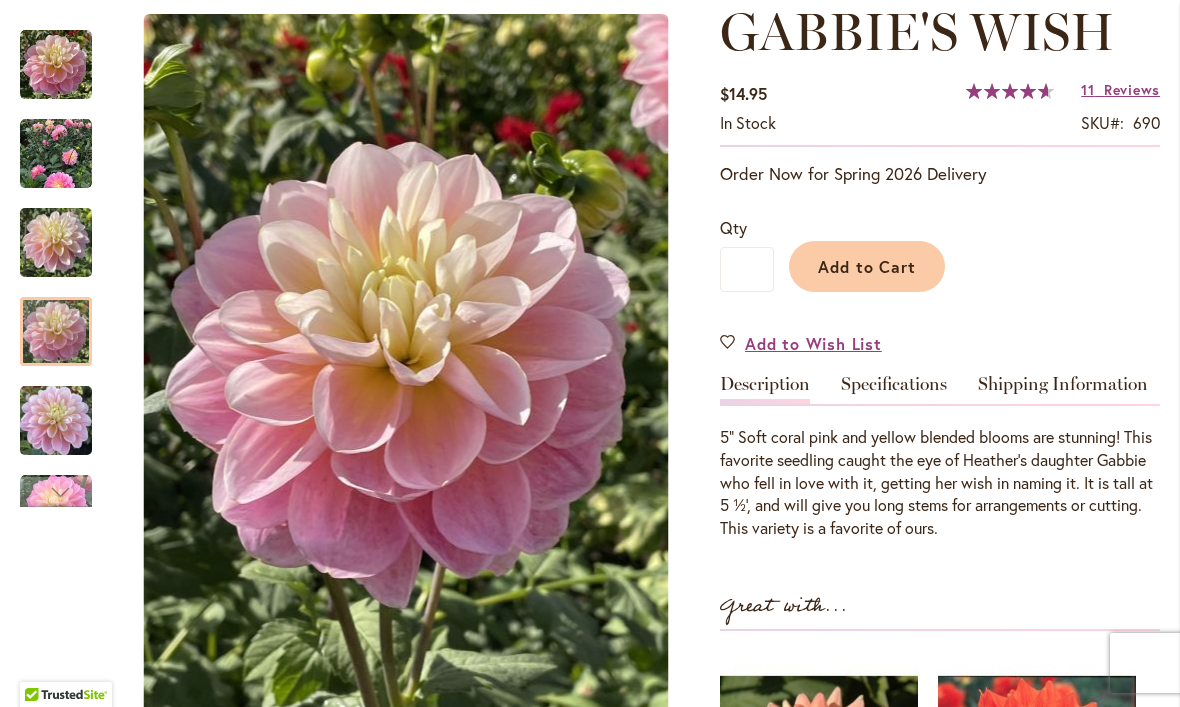 click at bounding box center (56, 331) 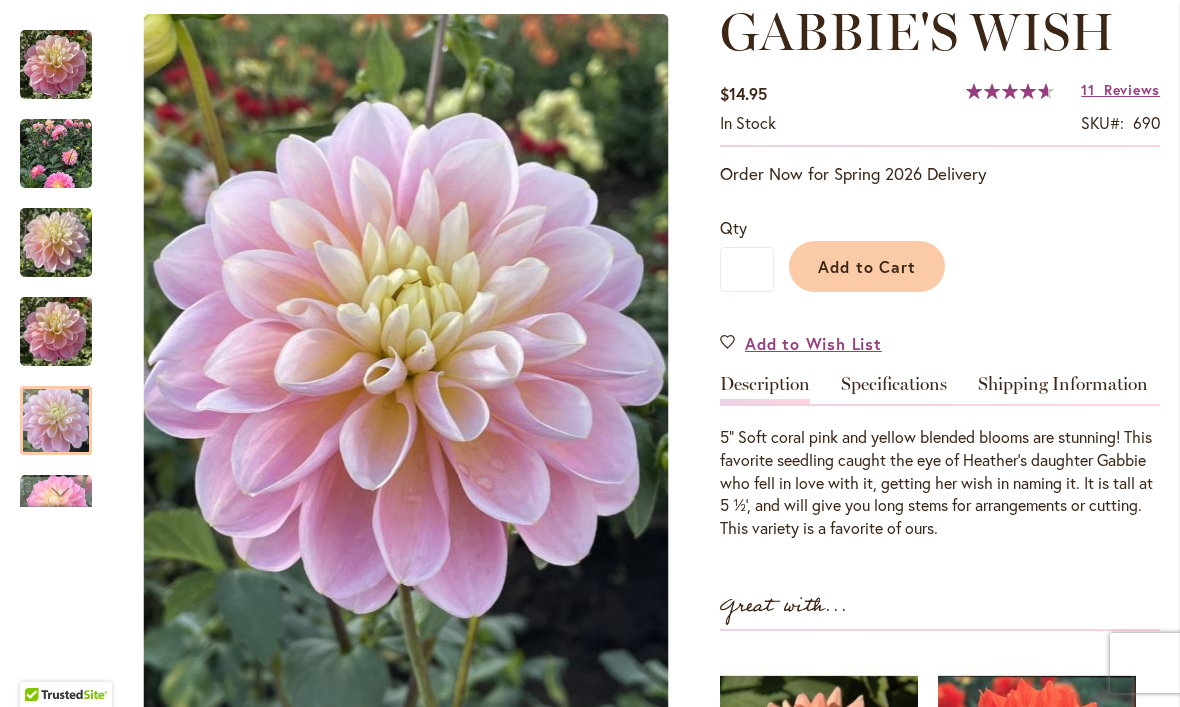 click at bounding box center [56, 420] 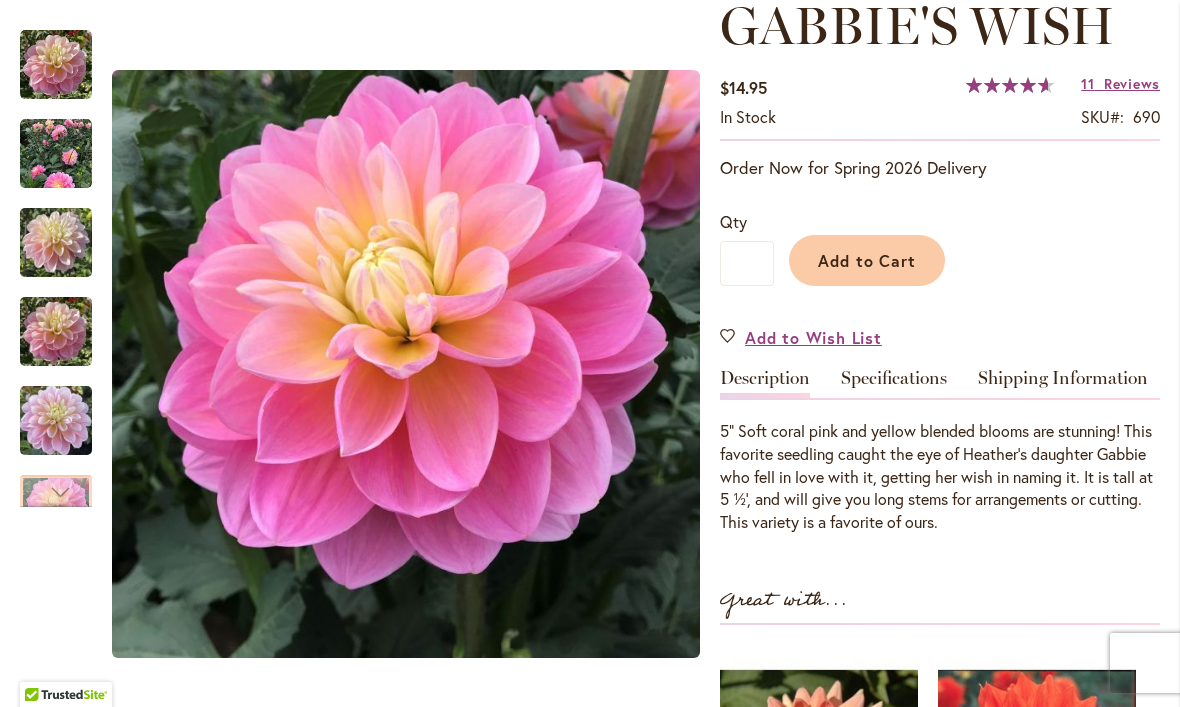 scroll, scrollTop: 287, scrollLeft: 0, axis: vertical 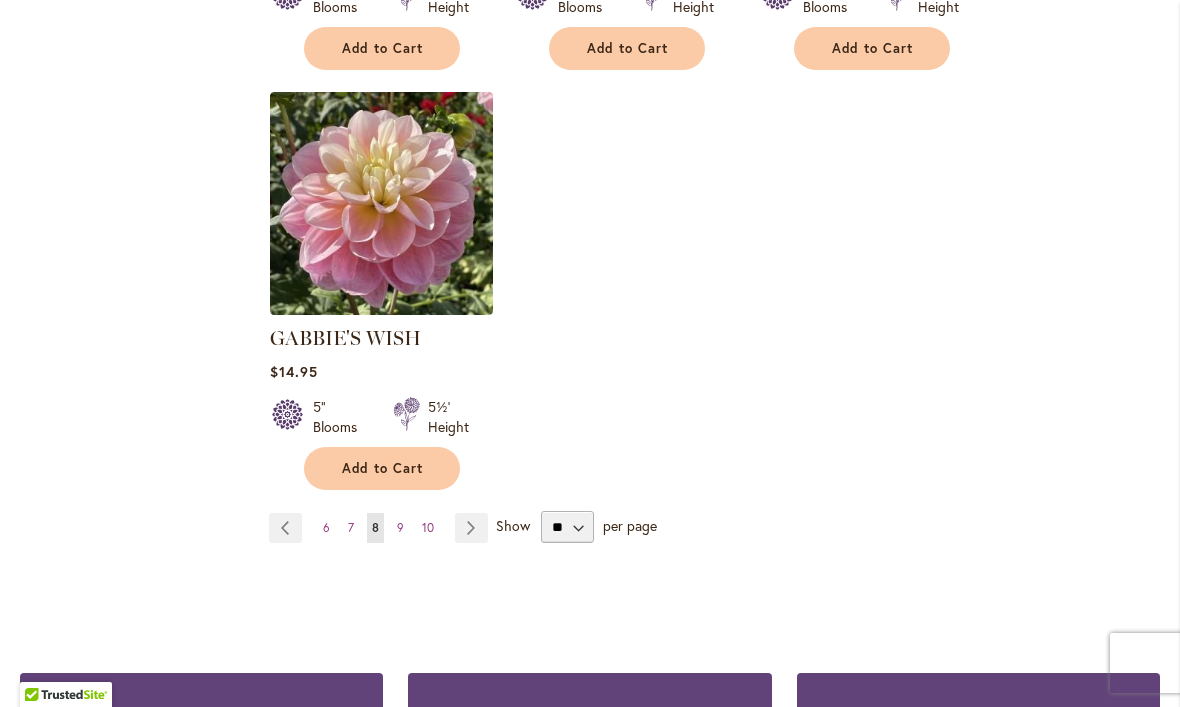 click on "Page
Next" at bounding box center (471, 528) 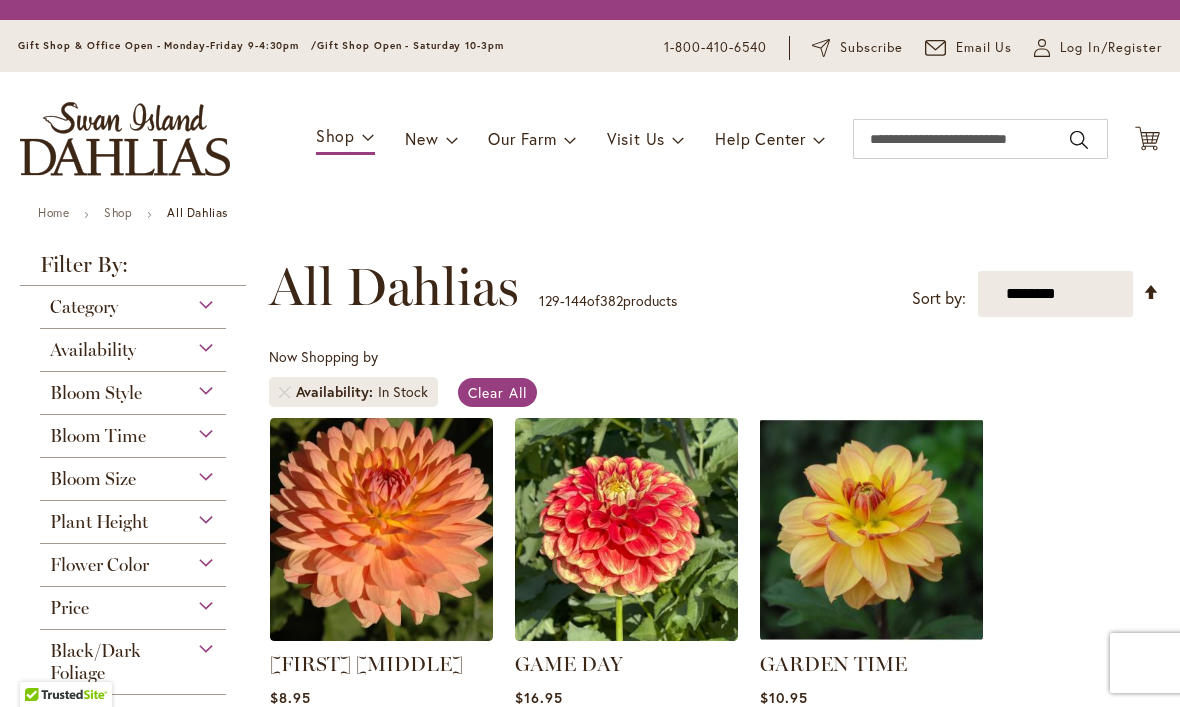 scroll, scrollTop: 0, scrollLeft: 0, axis: both 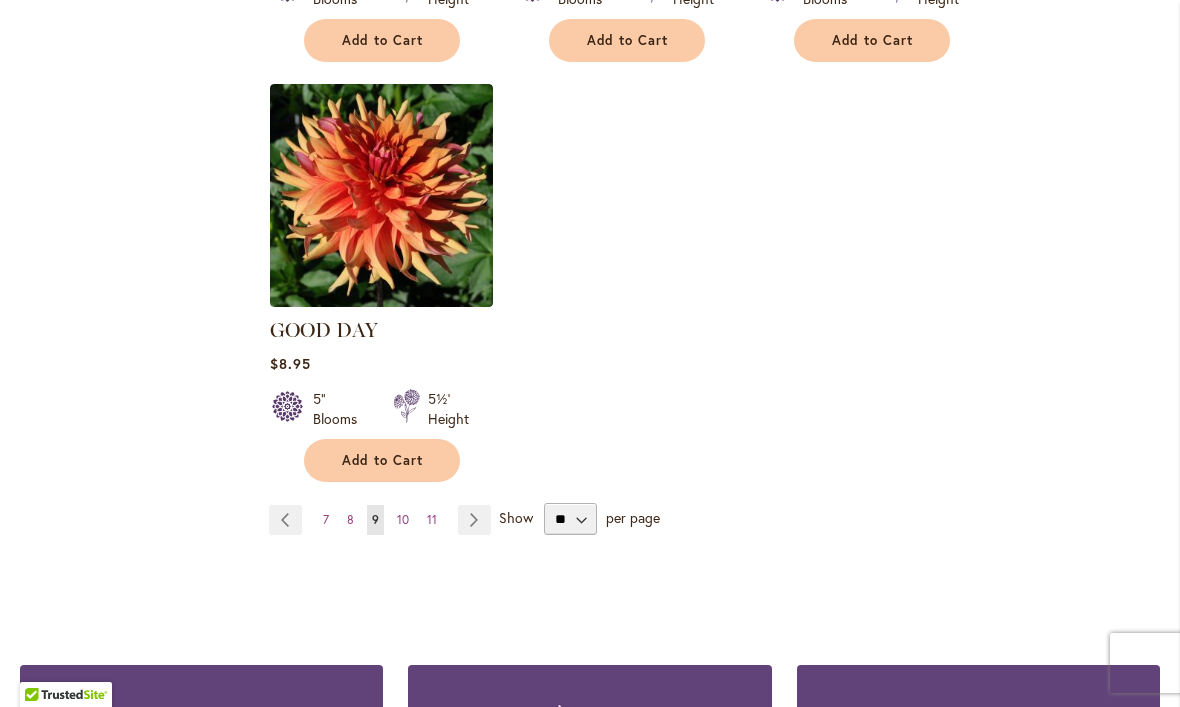 click on "Page
Next" at bounding box center (474, 520) 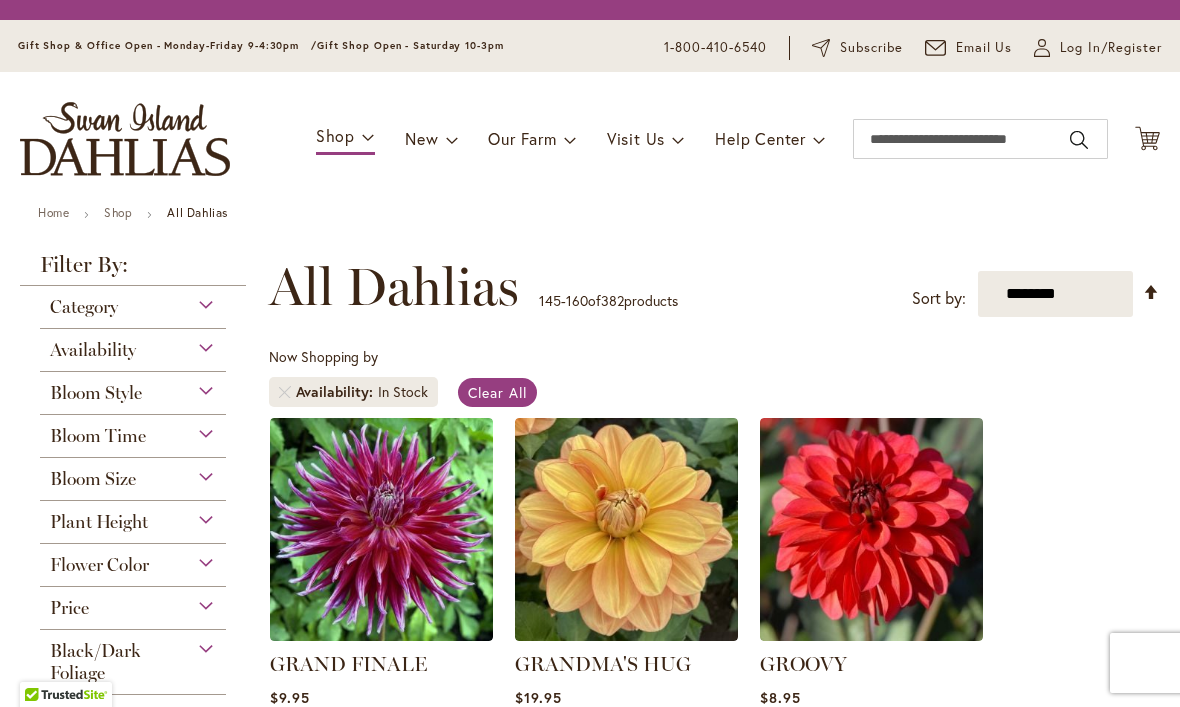 scroll, scrollTop: 0, scrollLeft: 0, axis: both 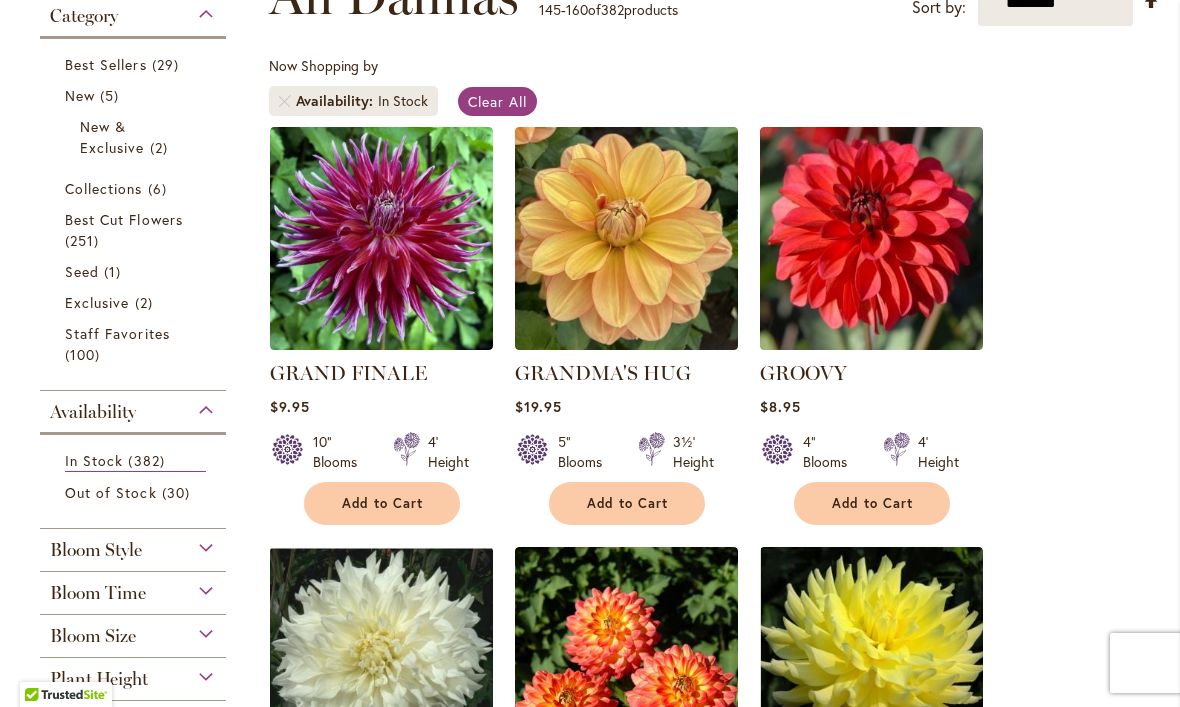 click at bounding box center [871, 238] 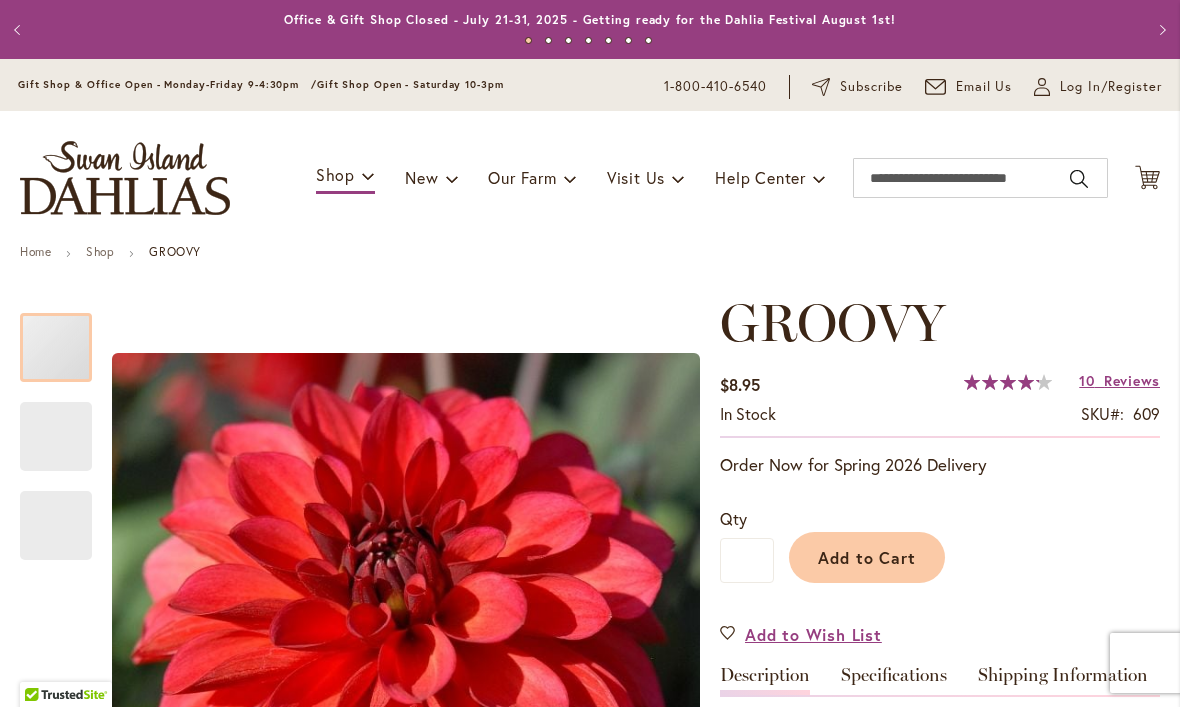 scroll, scrollTop: 0, scrollLeft: 0, axis: both 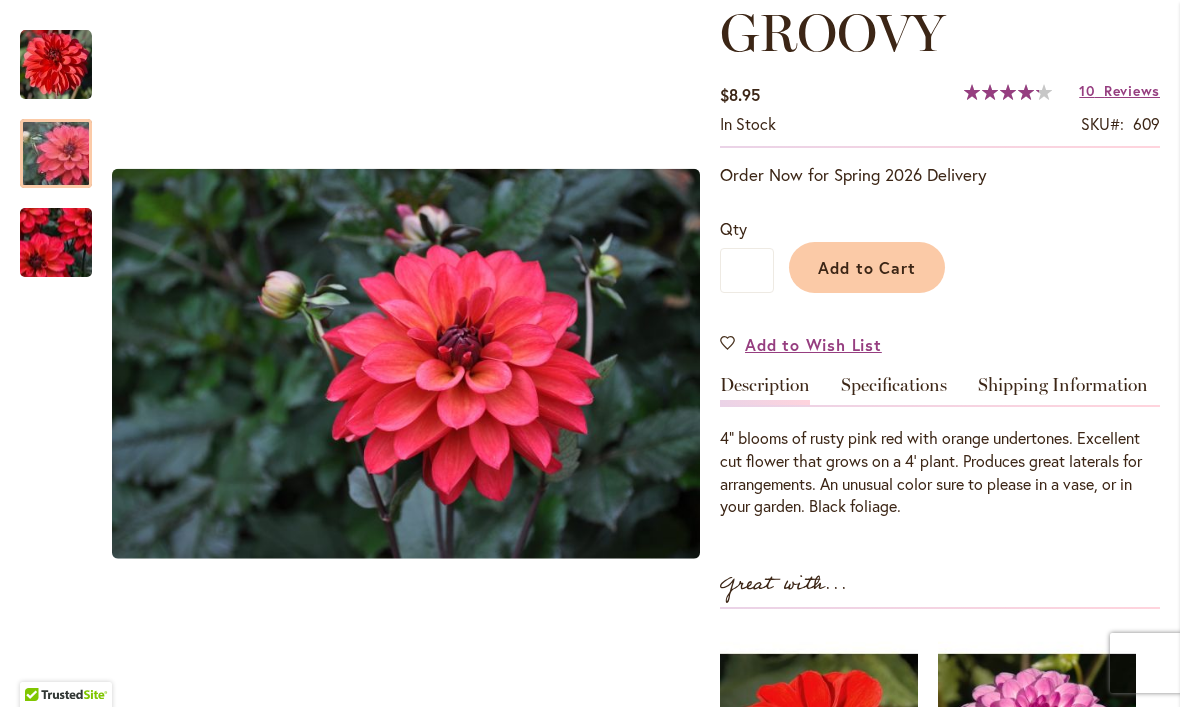 click at bounding box center (56, 154) 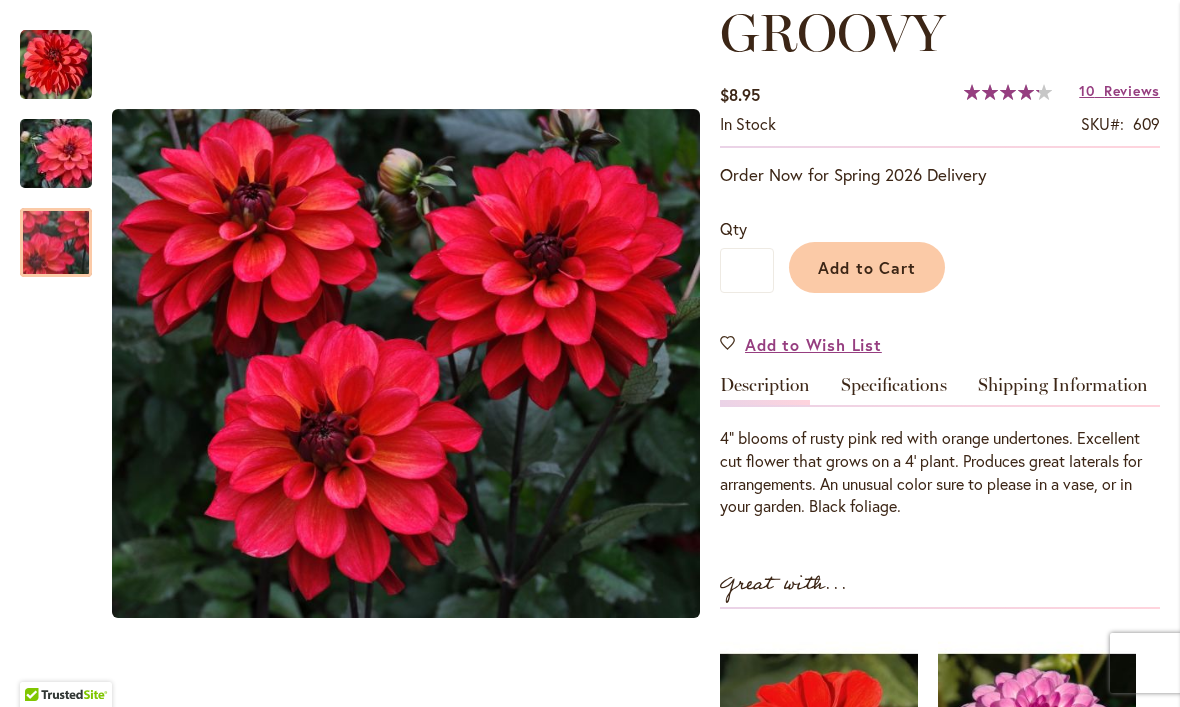 click at bounding box center (56, 242) 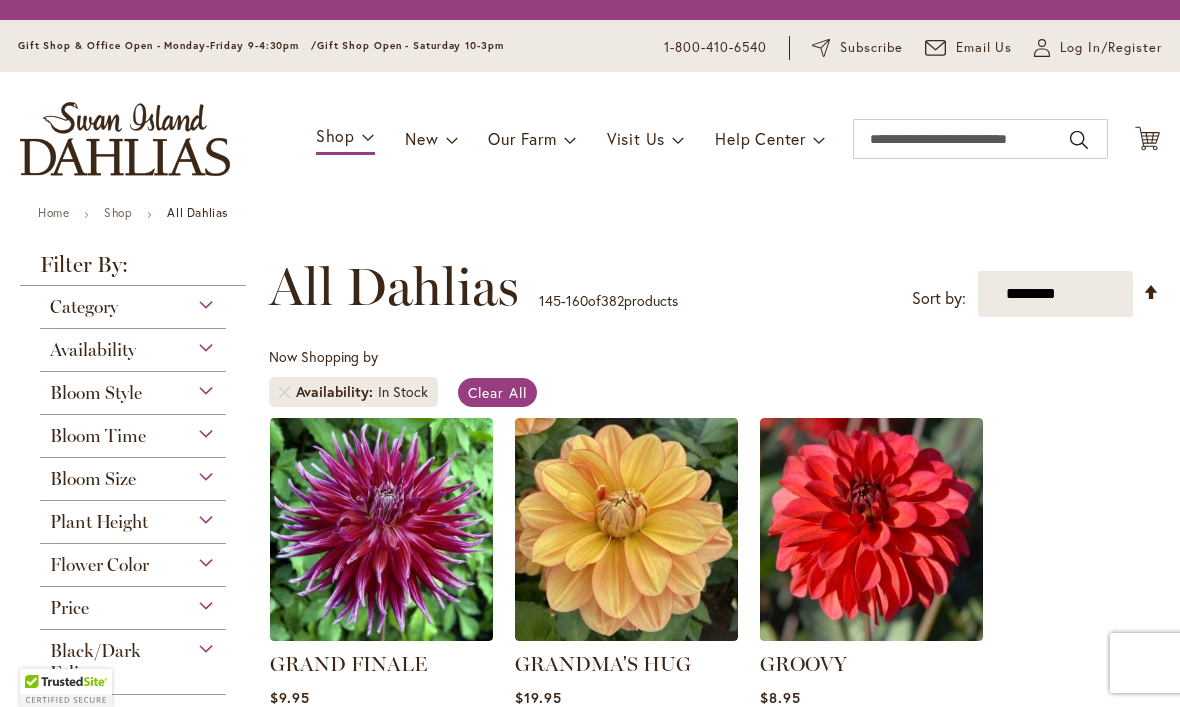 scroll, scrollTop: 0, scrollLeft: 0, axis: both 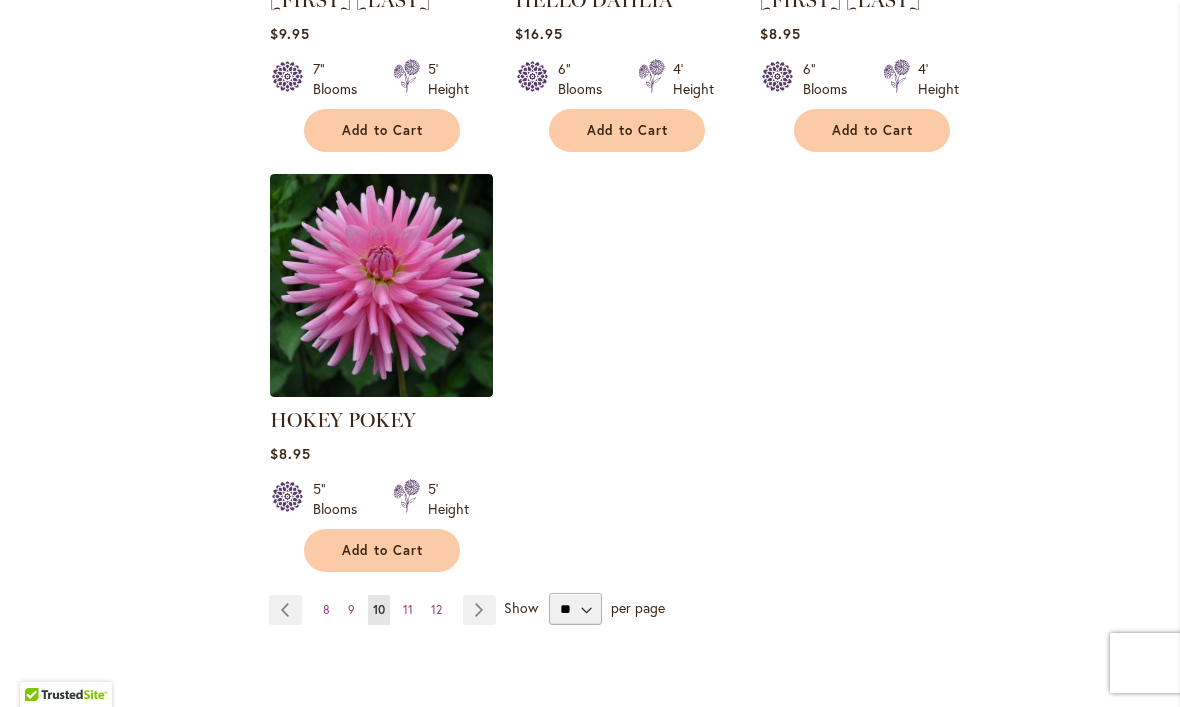 click on "Page
Next" at bounding box center (479, 610) 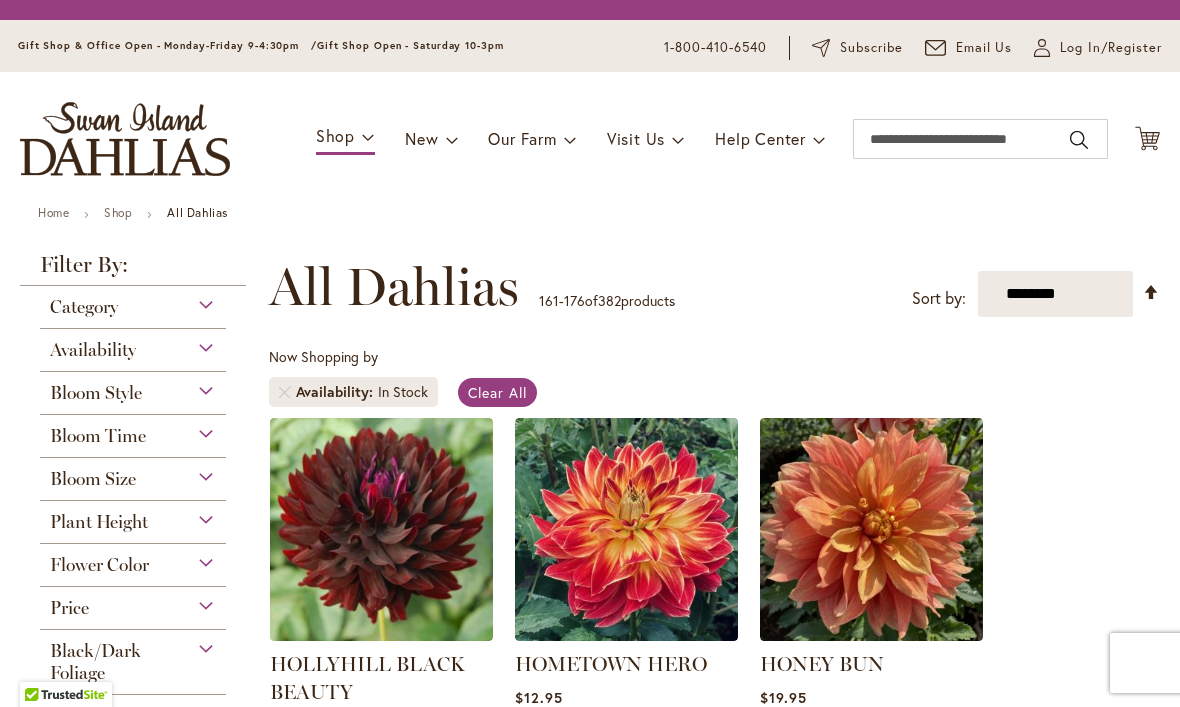 scroll, scrollTop: 0, scrollLeft: 0, axis: both 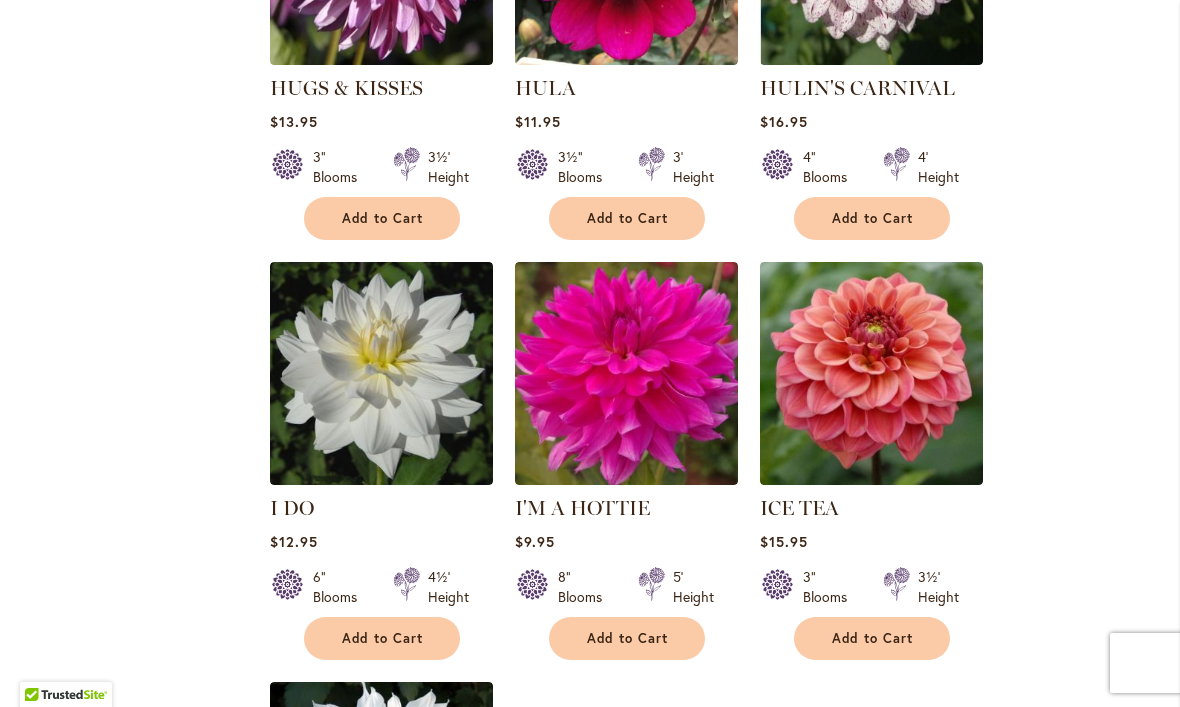 click at bounding box center [871, 373] 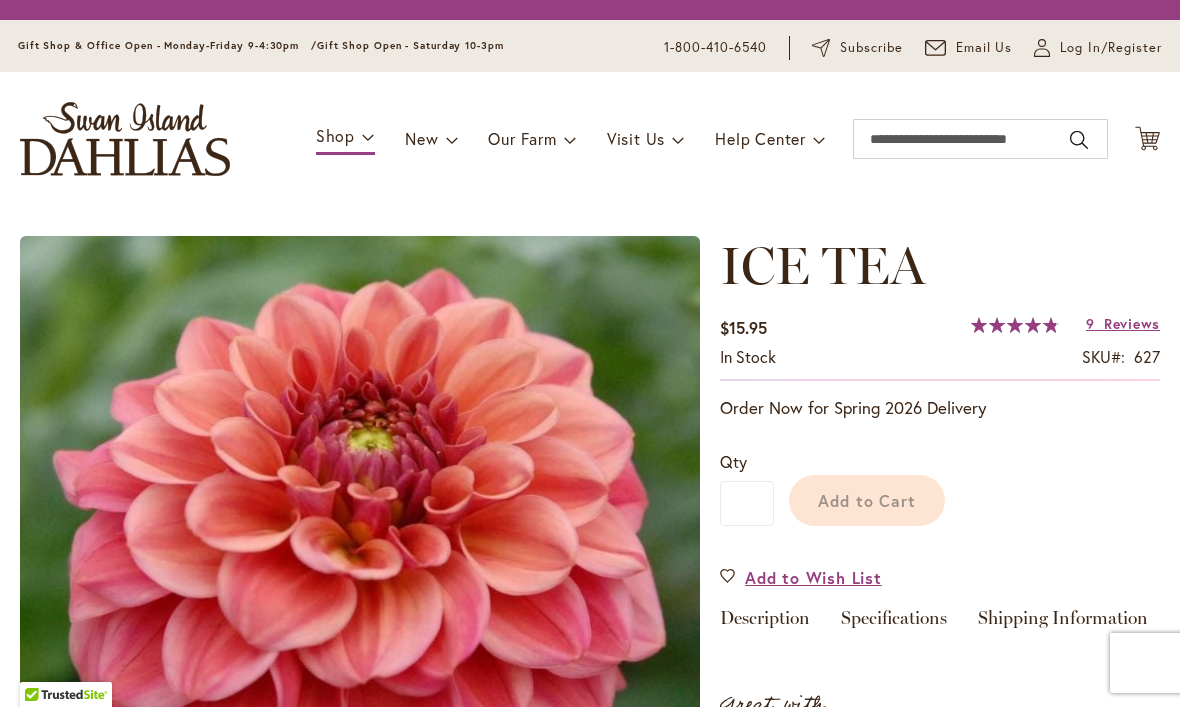 scroll, scrollTop: 0, scrollLeft: 0, axis: both 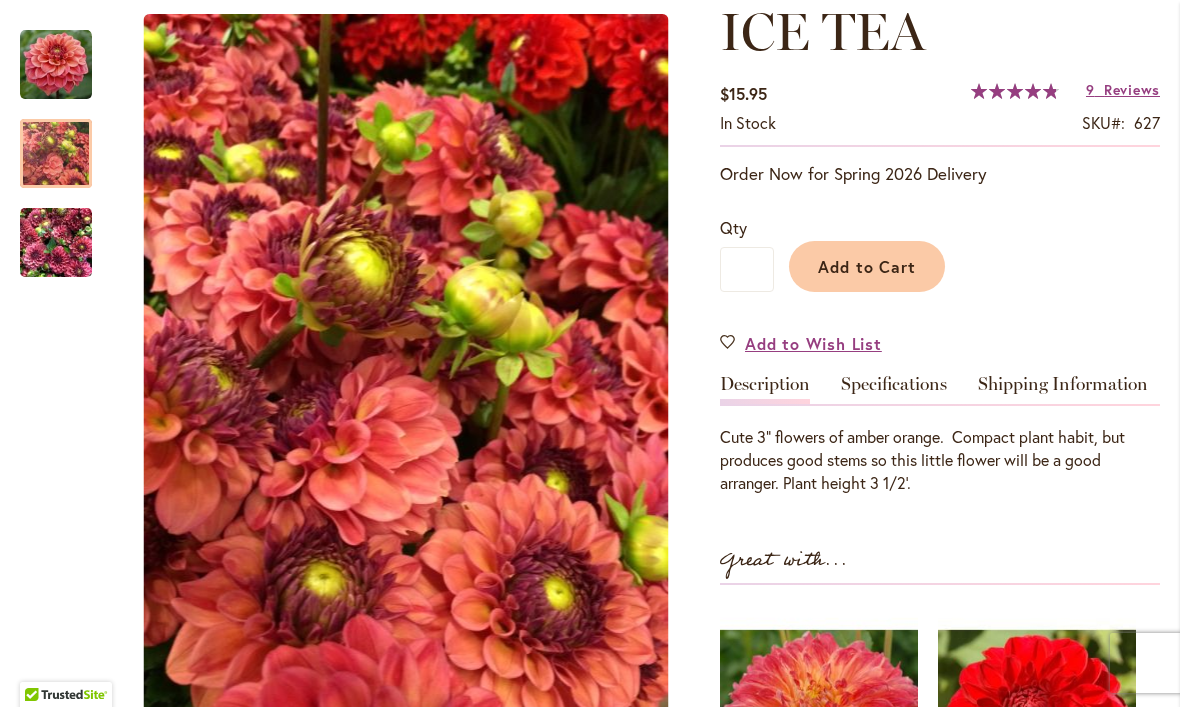 click at bounding box center (56, 154) 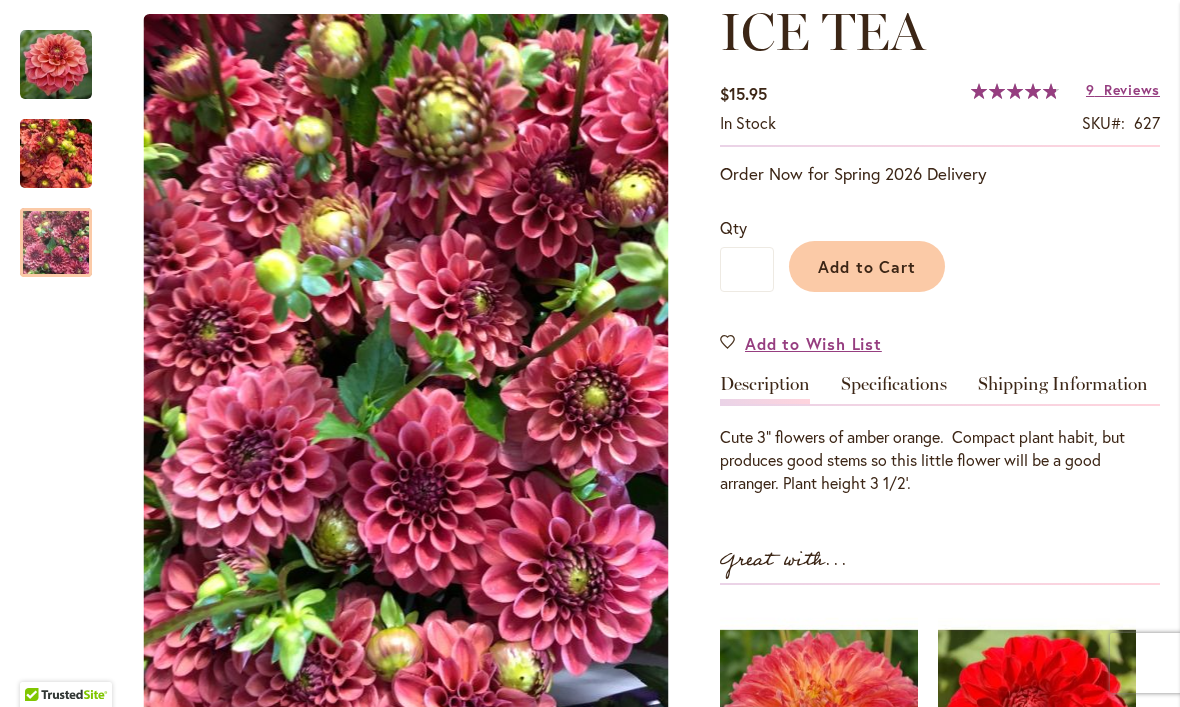 click at bounding box center [56, 242] 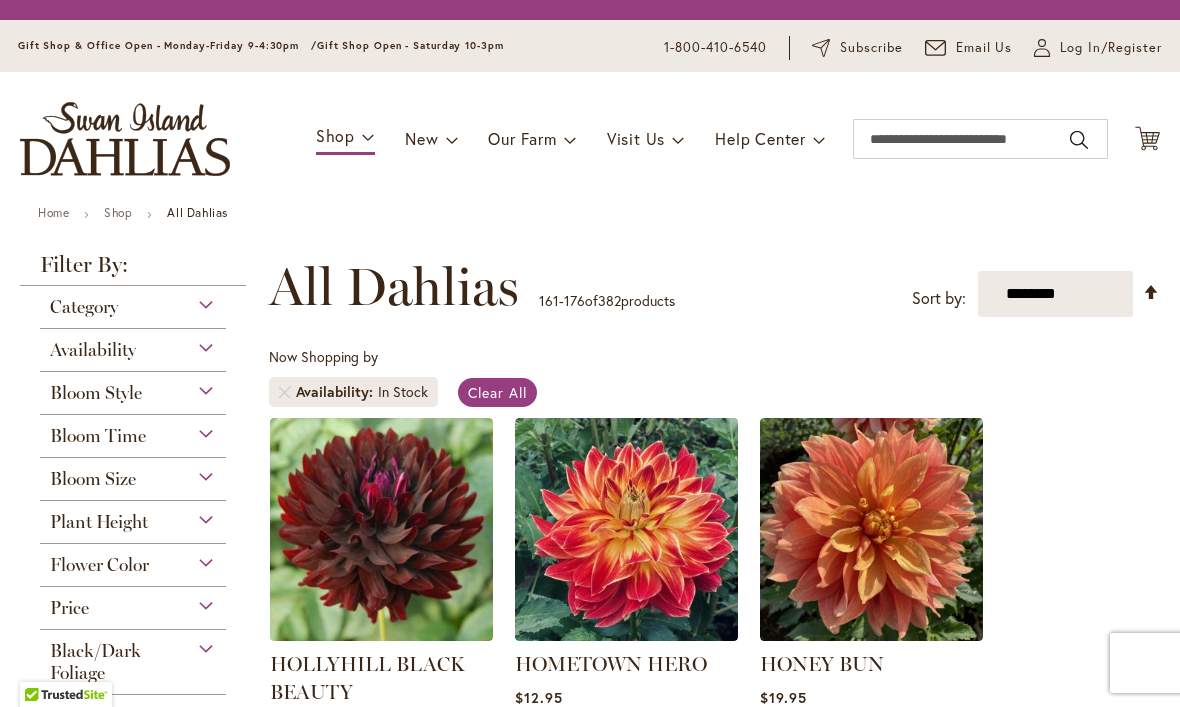scroll, scrollTop: 0, scrollLeft: 0, axis: both 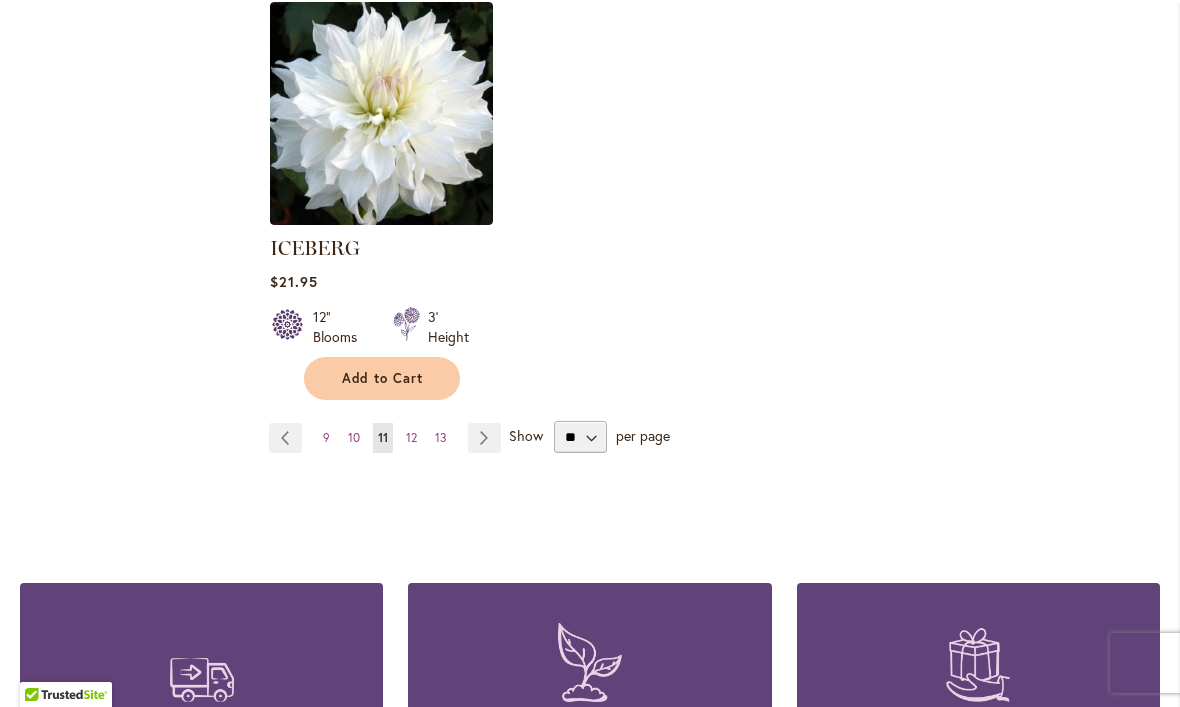 click on "Page
Next" at bounding box center (484, 438) 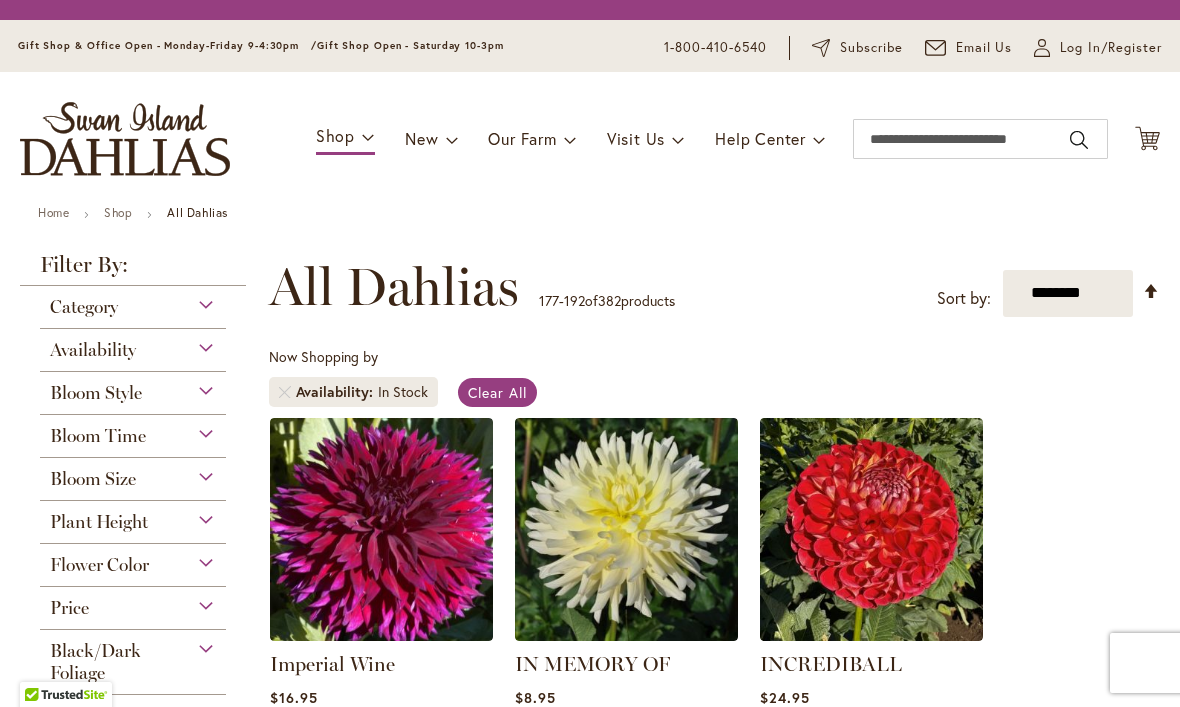 scroll, scrollTop: 0, scrollLeft: 0, axis: both 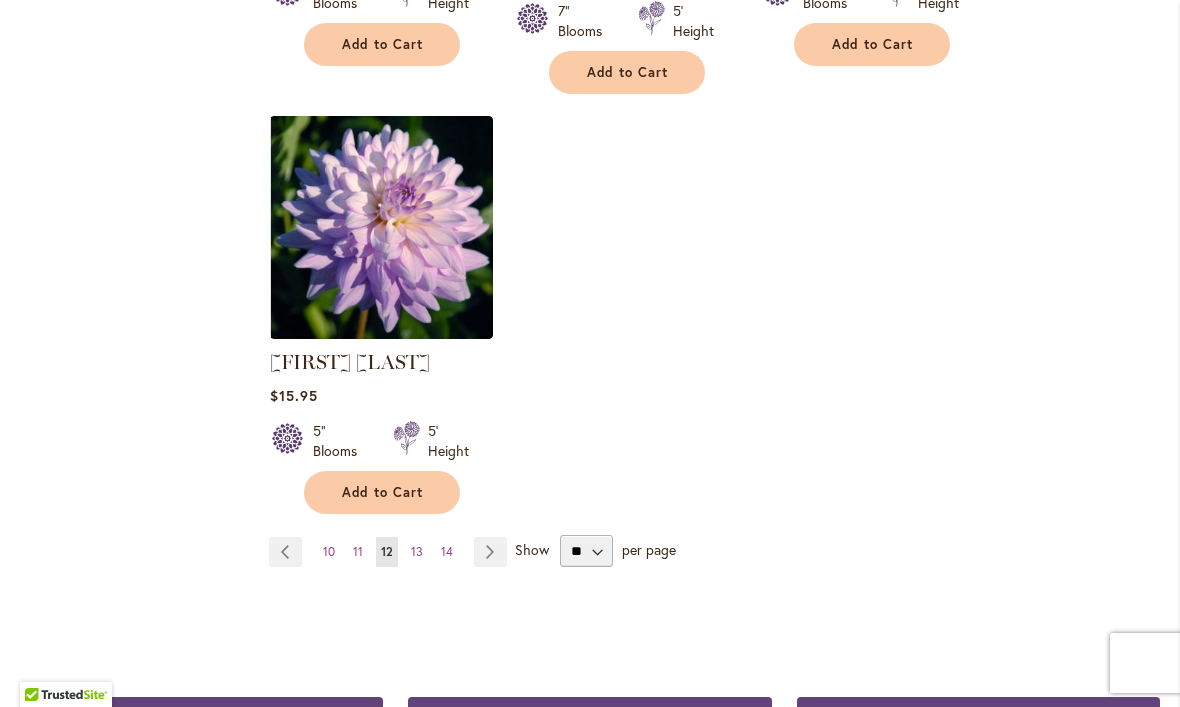 click on "Page
Next" at bounding box center (490, 552) 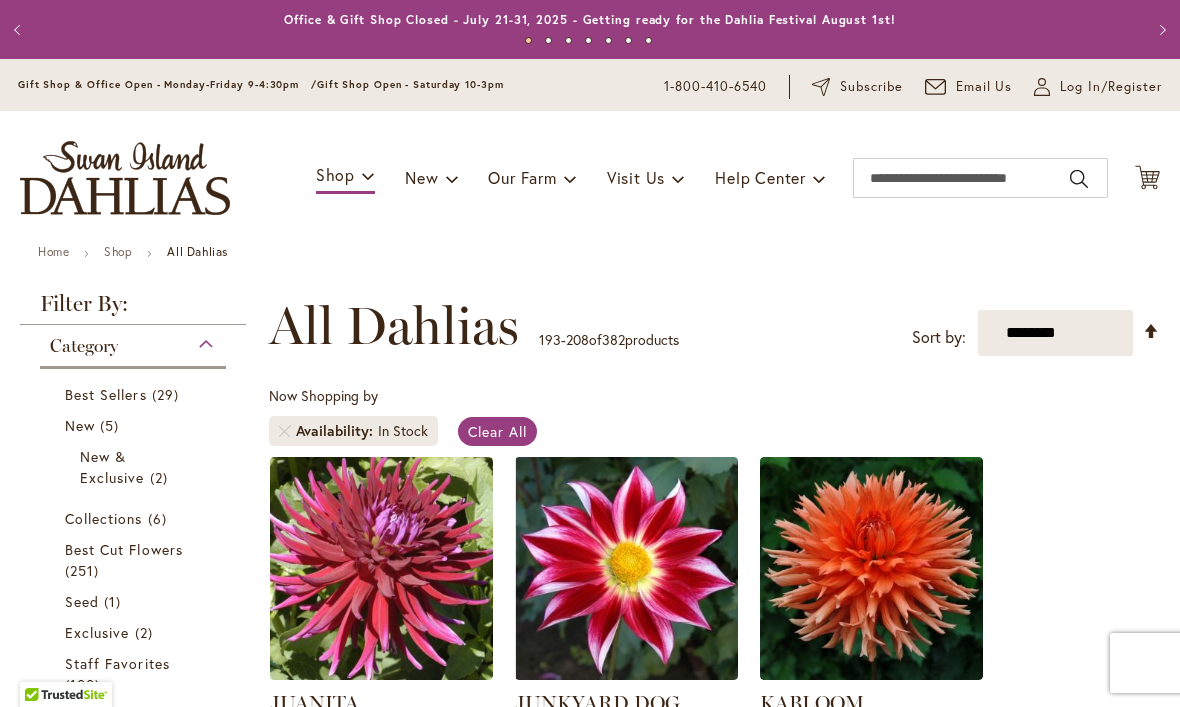 scroll, scrollTop: 0, scrollLeft: 0, axis: both 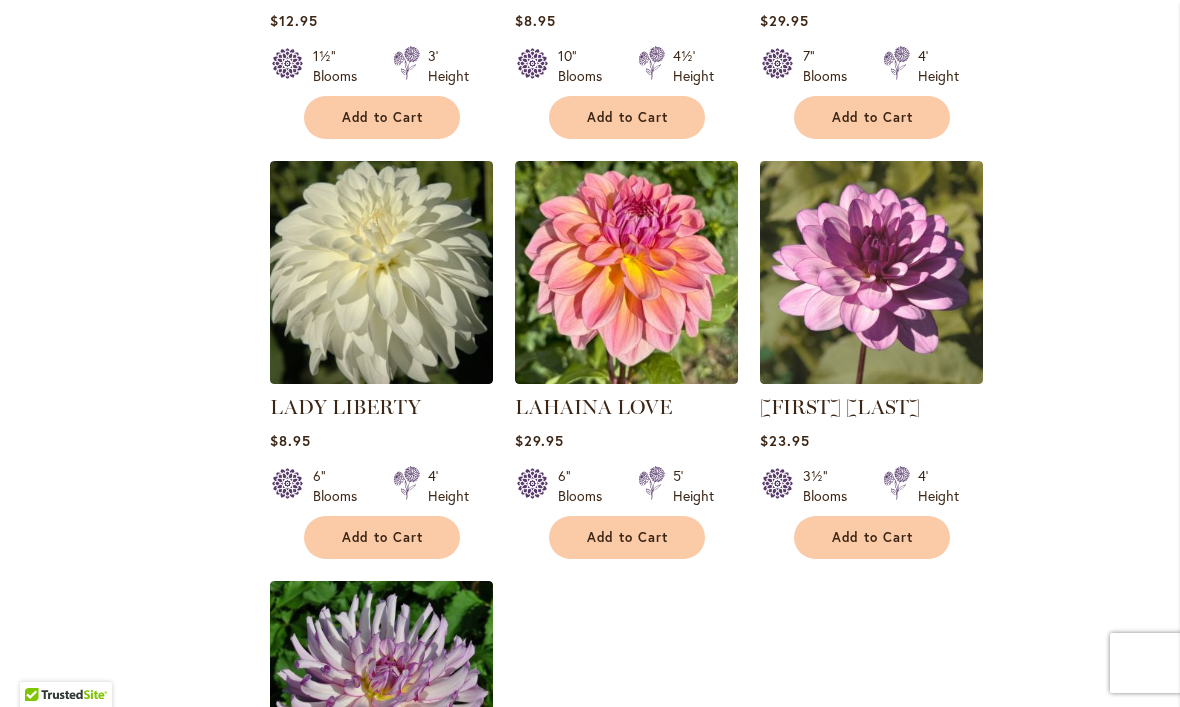click at bounding box center (871, 272) 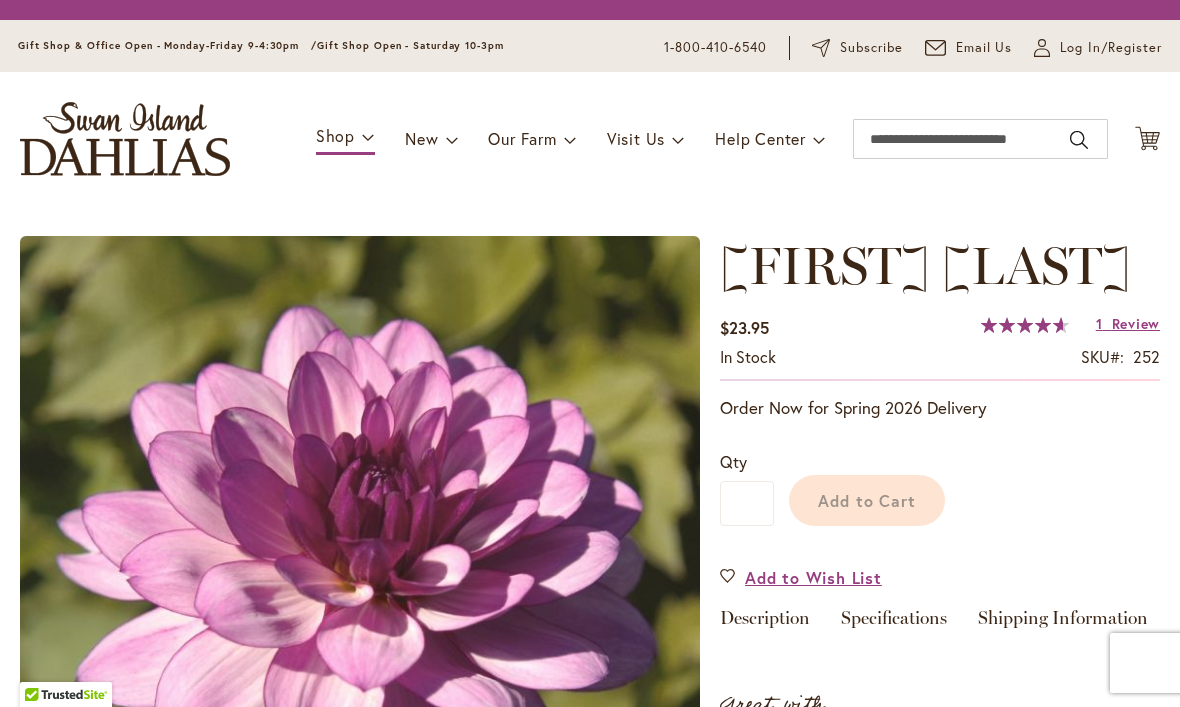 scroll, scrollTop: 0, scrollLeft: 0, axis: both 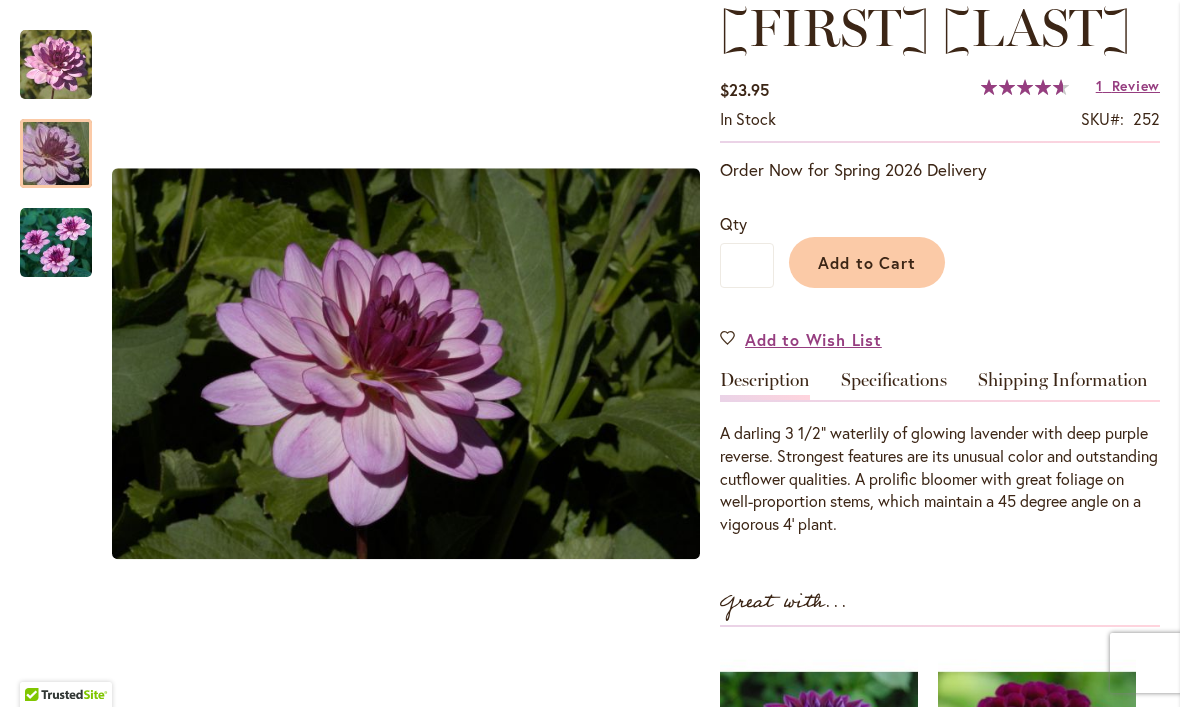 click at bounding box center (56, 154) 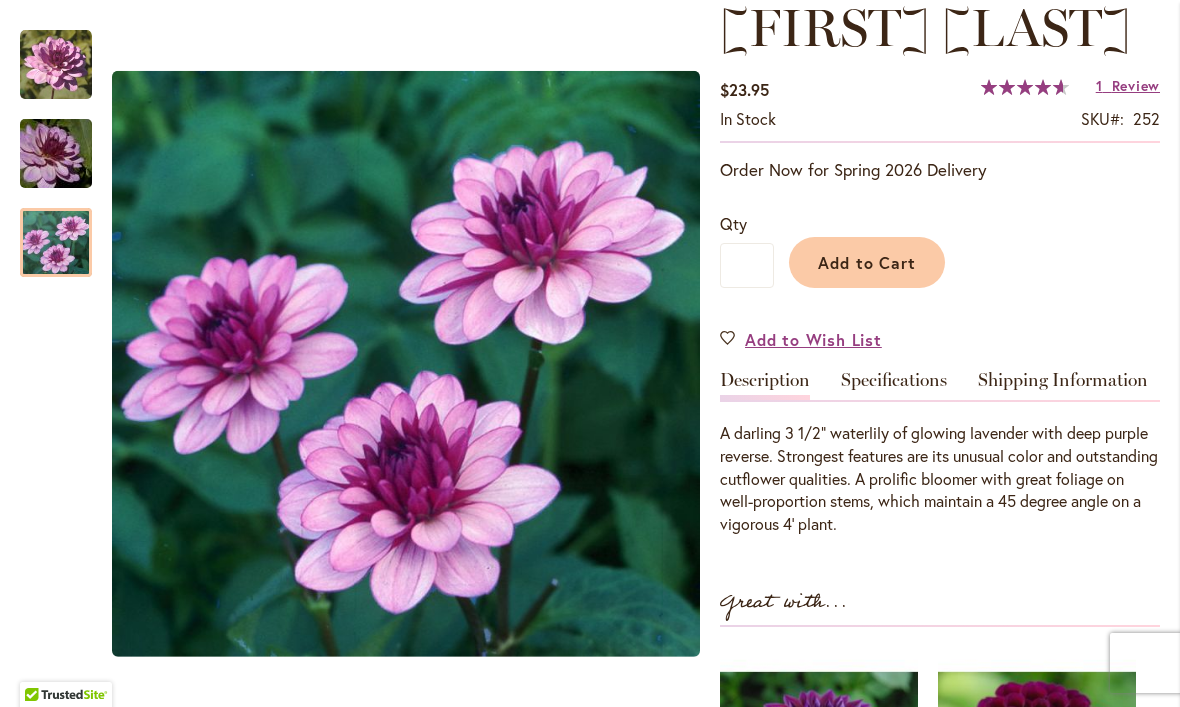 click at bounding box center (56, 243) 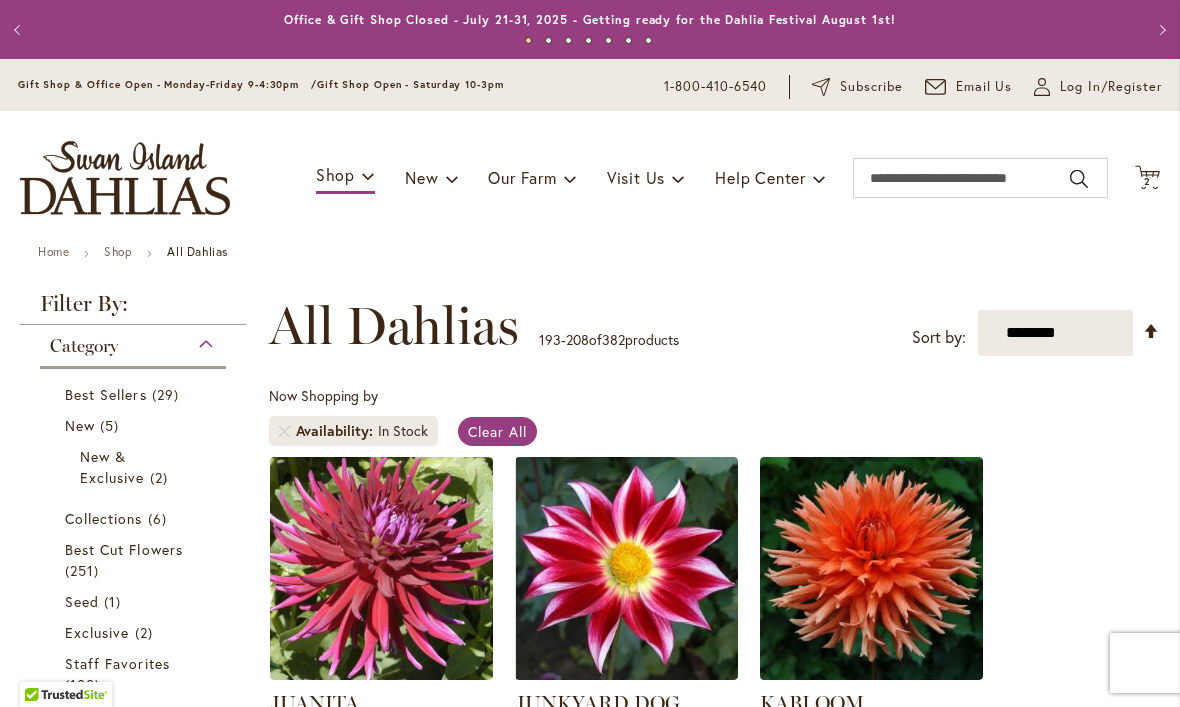 scroll, scrollTop: 0, scrollLeft: 0, axis: both 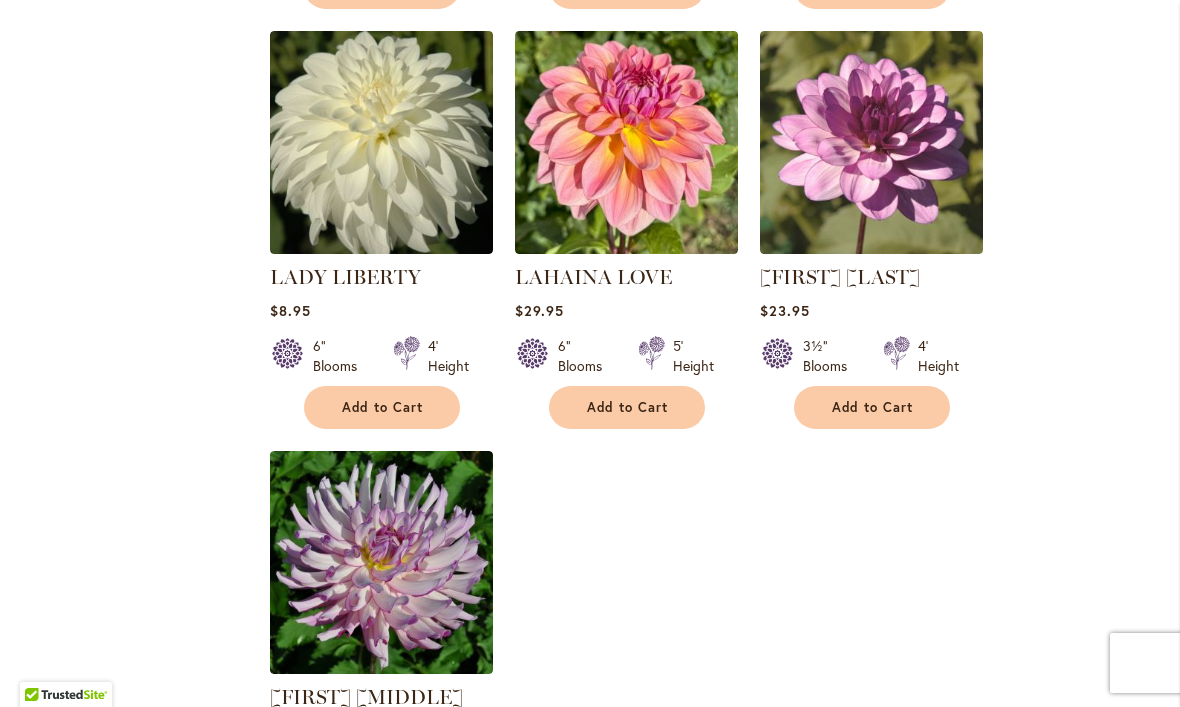 click at bounding box center [626, 142] 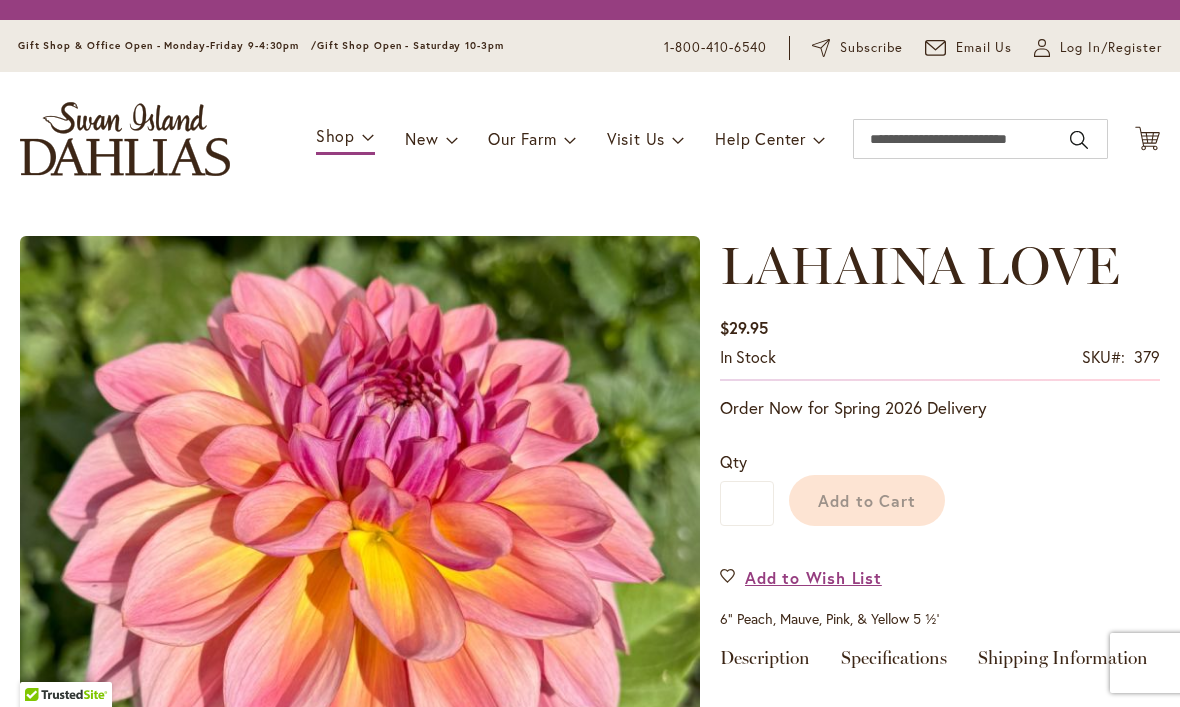 scroll, scrollTop: 0, scrollLeft: 0, axis: both 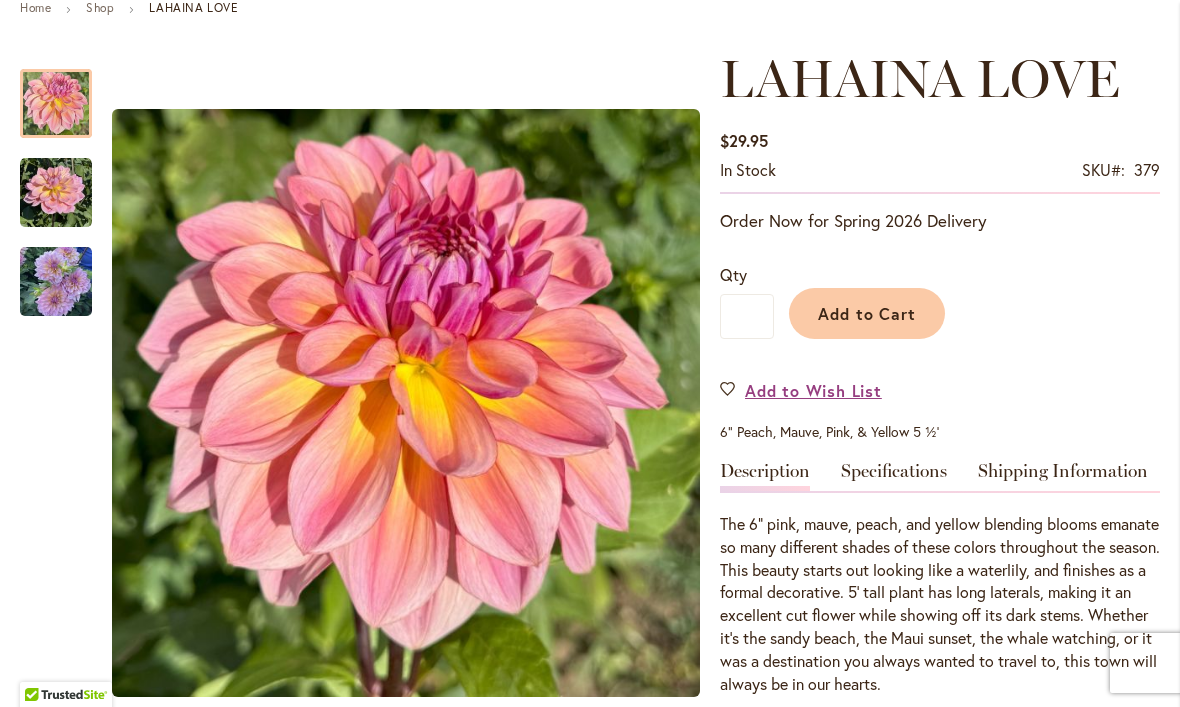 click at bounding box center (56, 103) 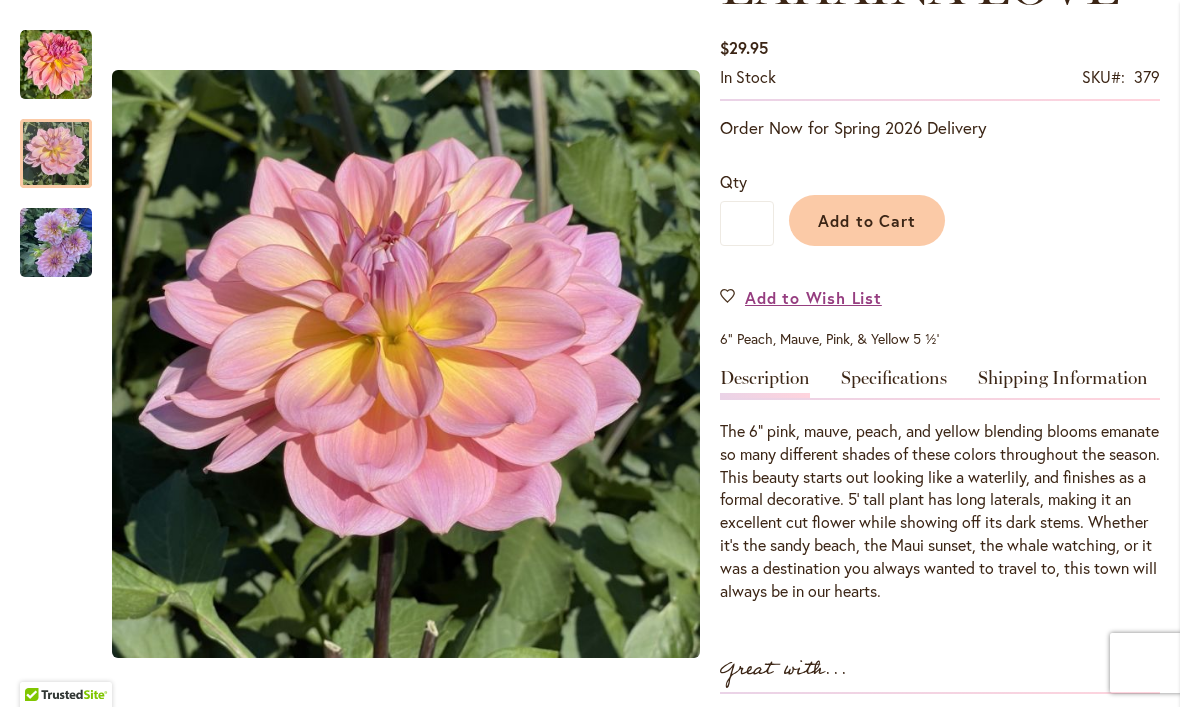 scroll, scrollTop: 338, scrollLeft: 0, axis: vertical 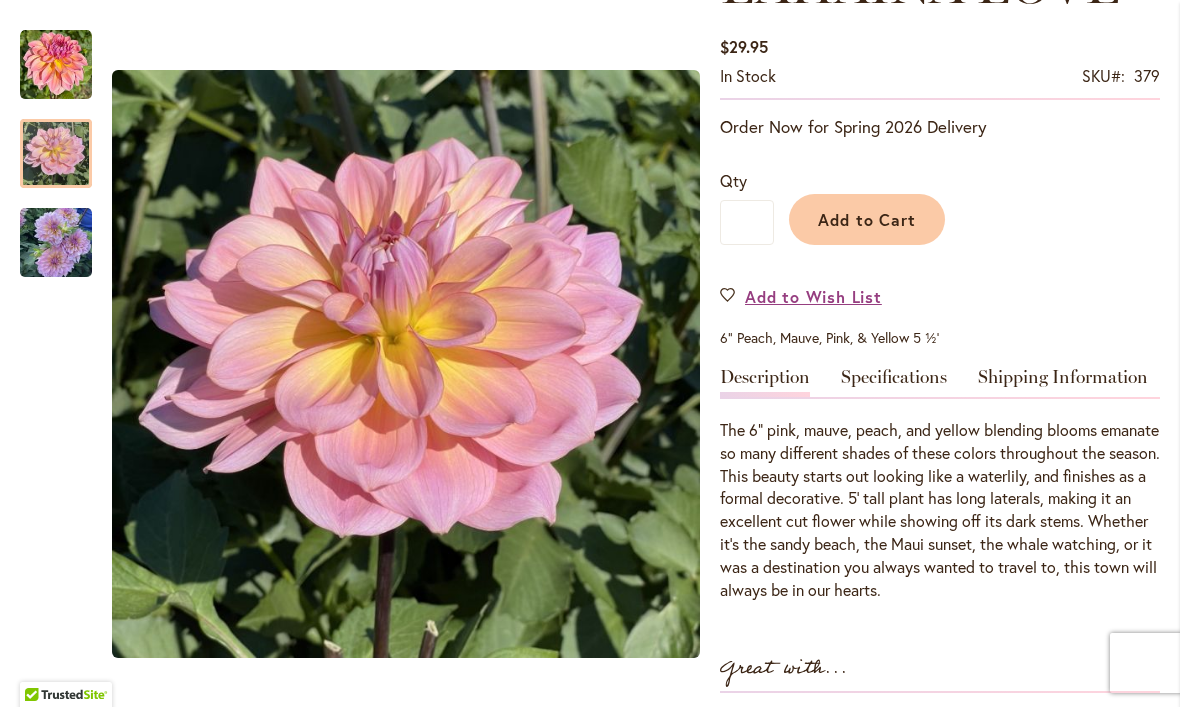 click at bounding box center [56, 153] 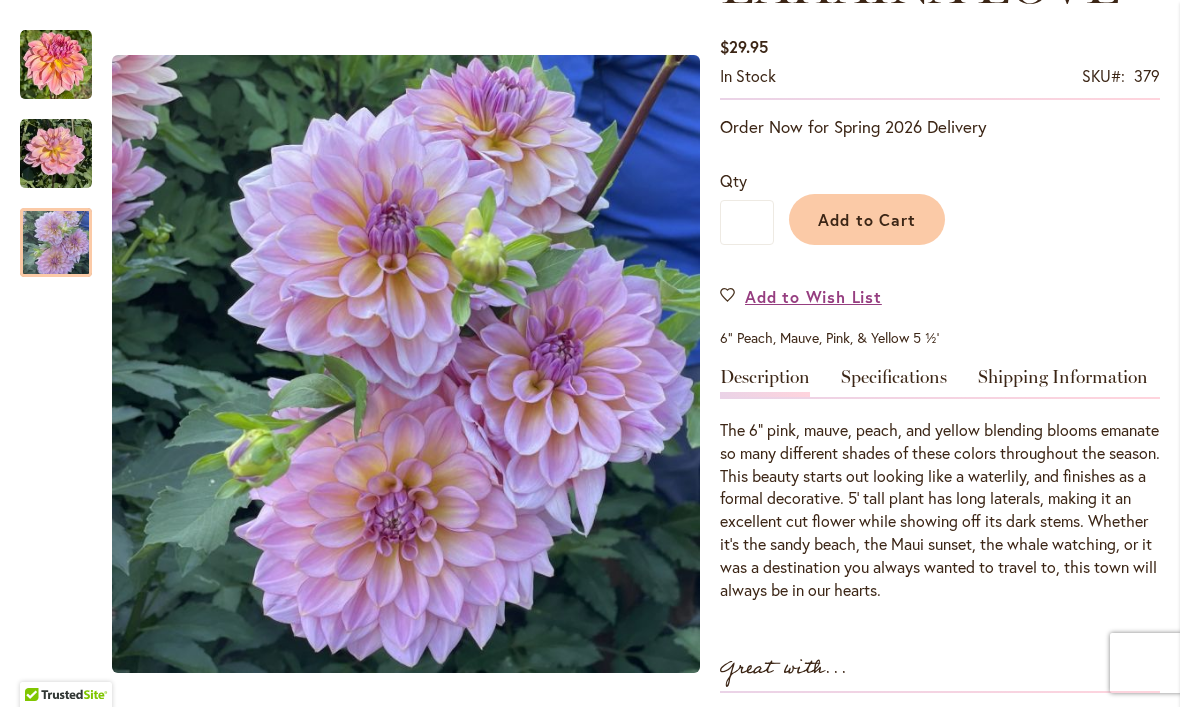 click at bounding box center (56, 154) 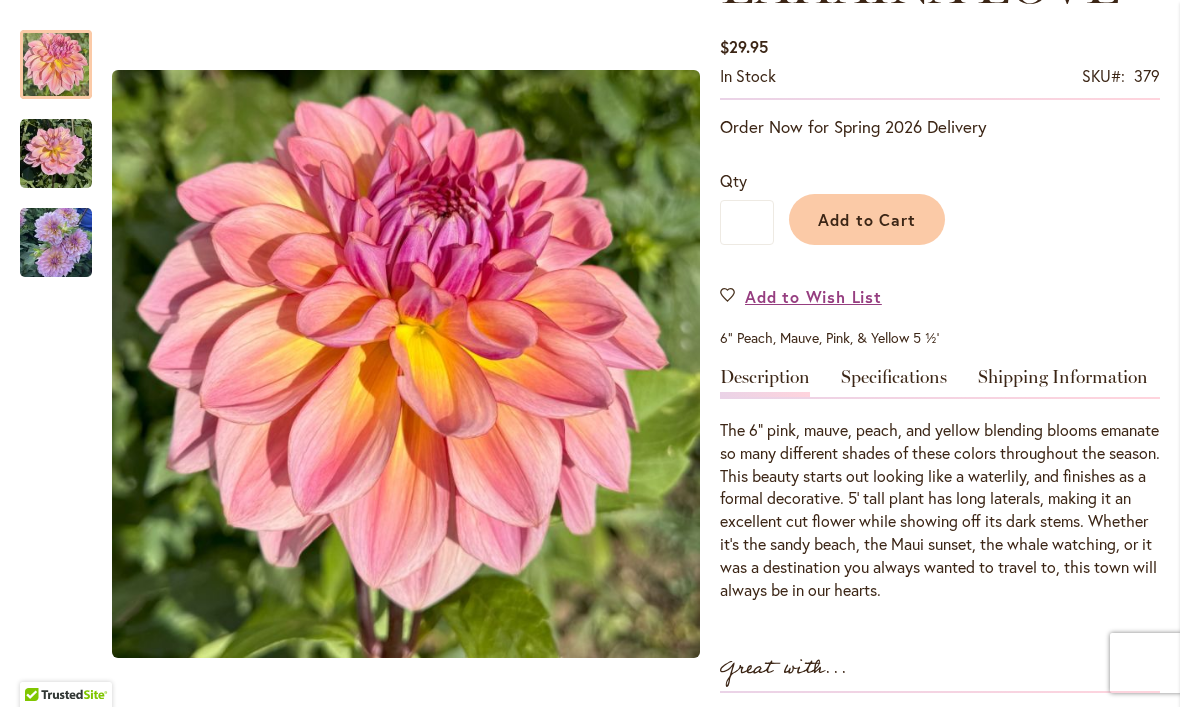 click at bounding box center (56, 65) 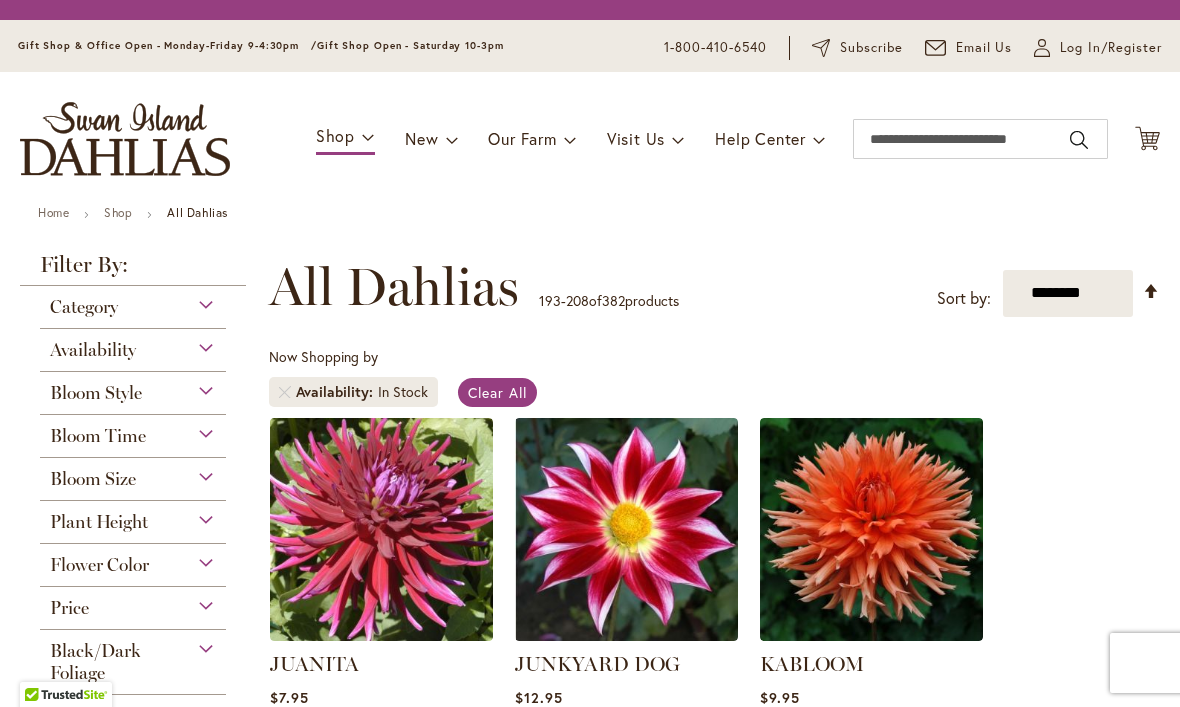 scroll, scrollTop: 0, scrollLeft: 0, axis: both 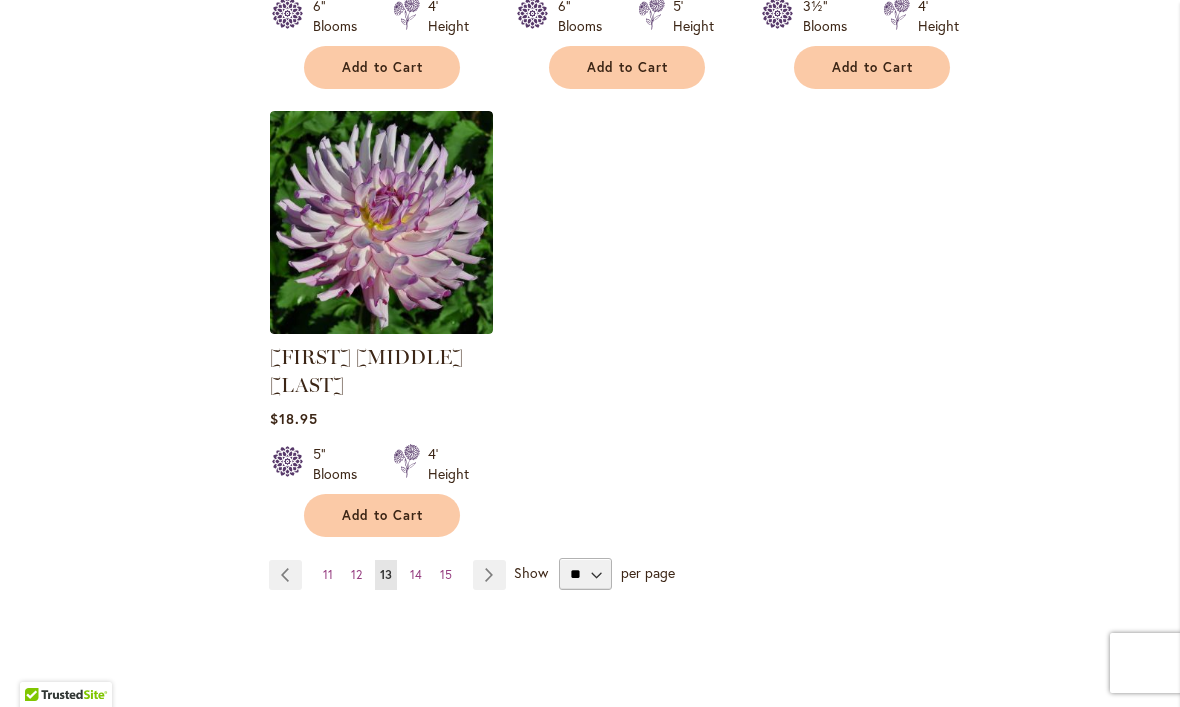 click on "Page
Next" at bounding box center [489, 575] 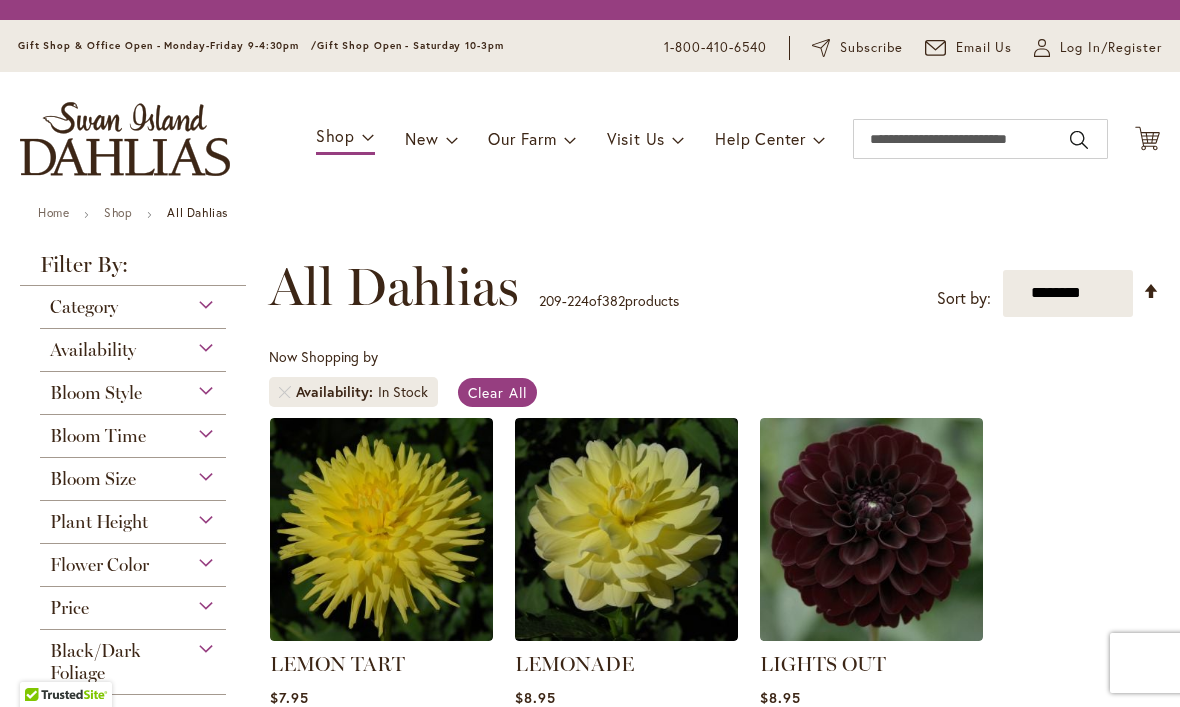 scroll, scrollTop: 0, scrollLeft: 0, axis: both 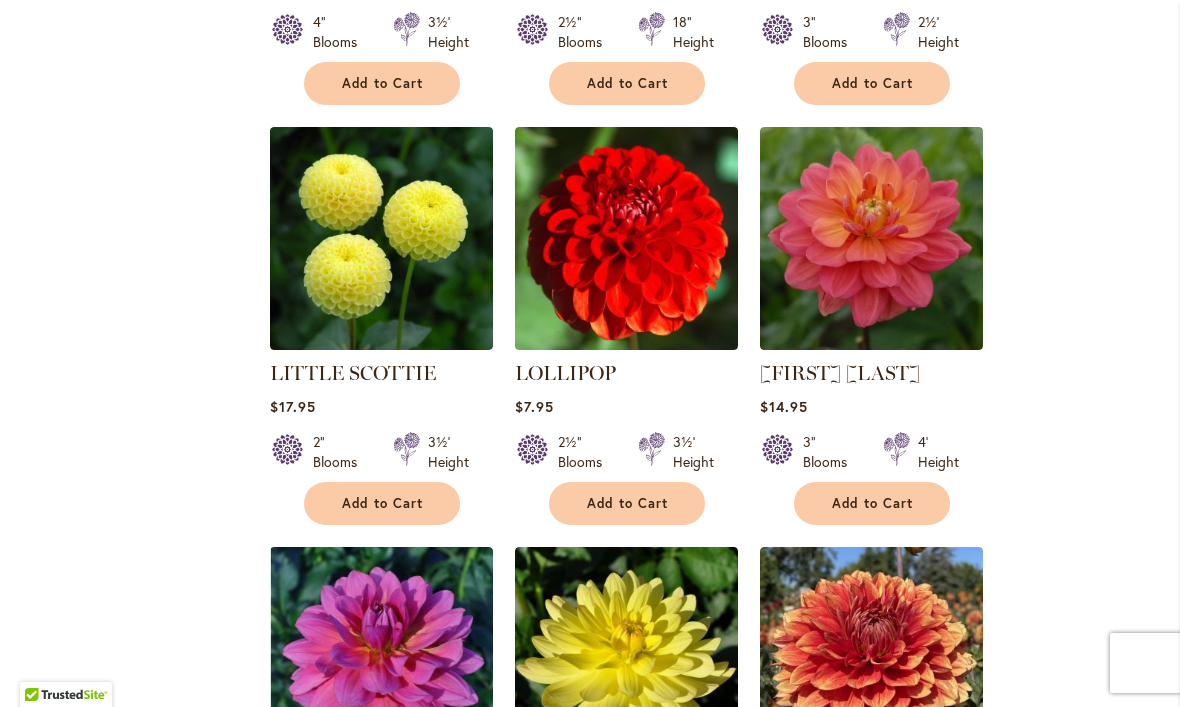 click at bounding box center [381, 238] 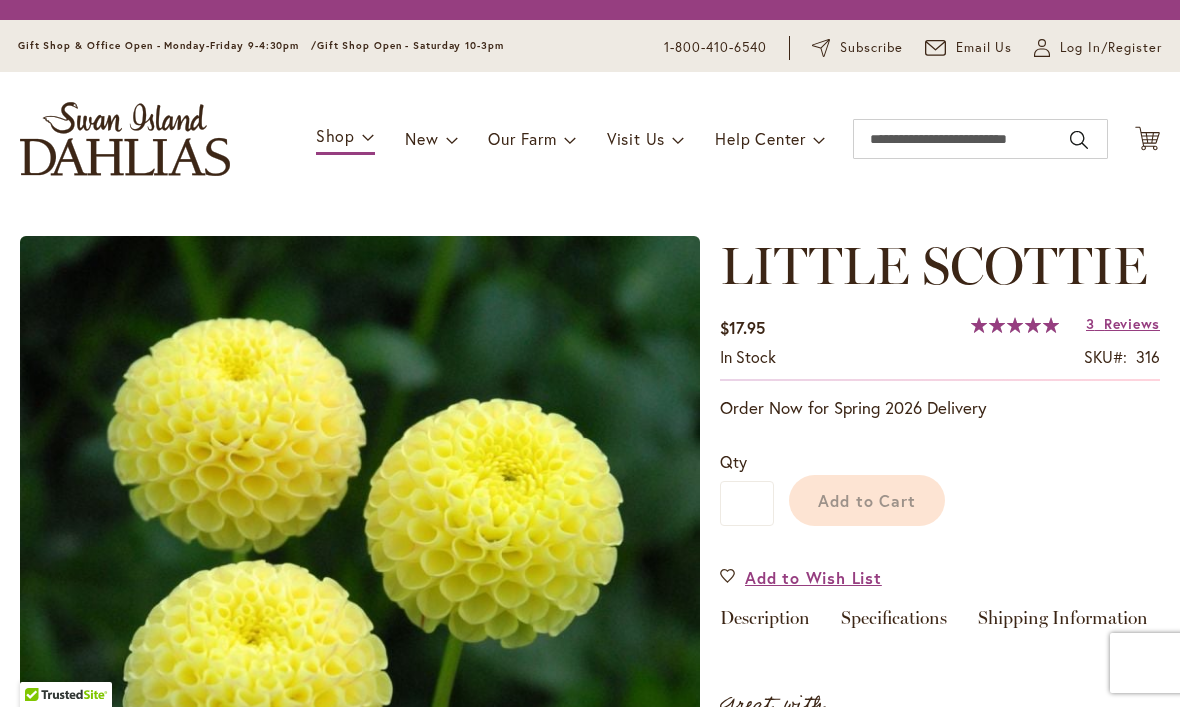 scroll, scrollTop: 0, scrollLeft: 0, axis: both 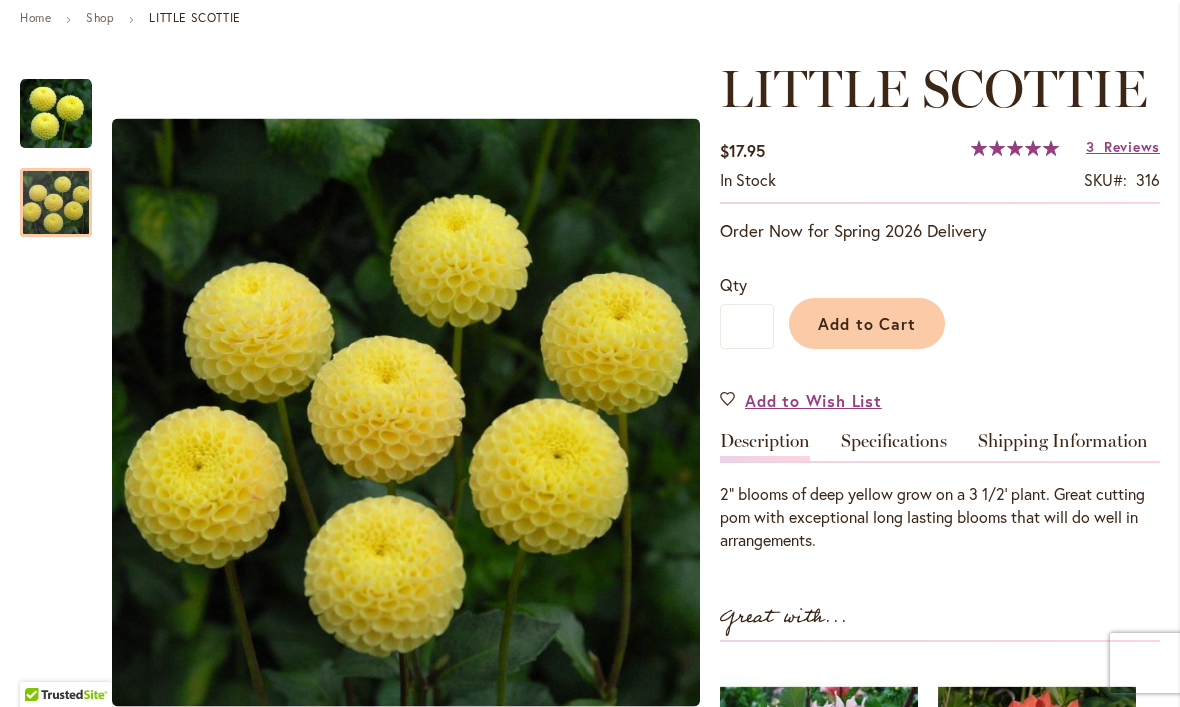 click at bounding box center [56, 203] 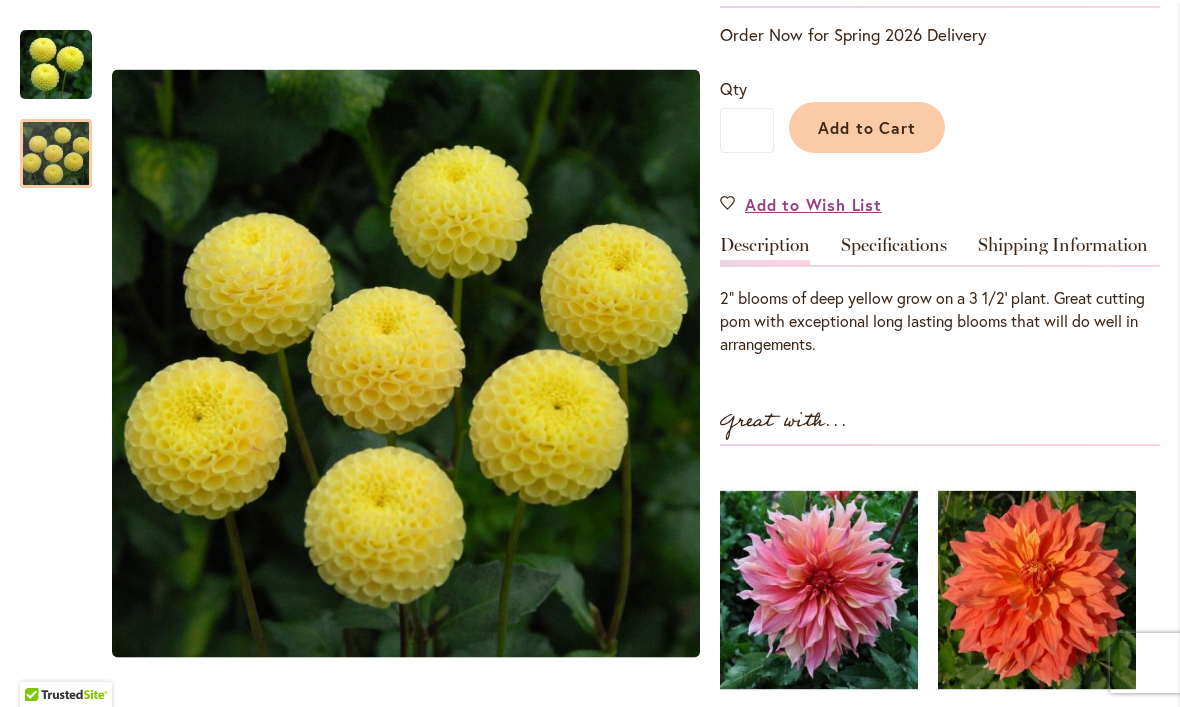 scroll, scrollTop: 446, scrollLeft: 0, axis: vertical 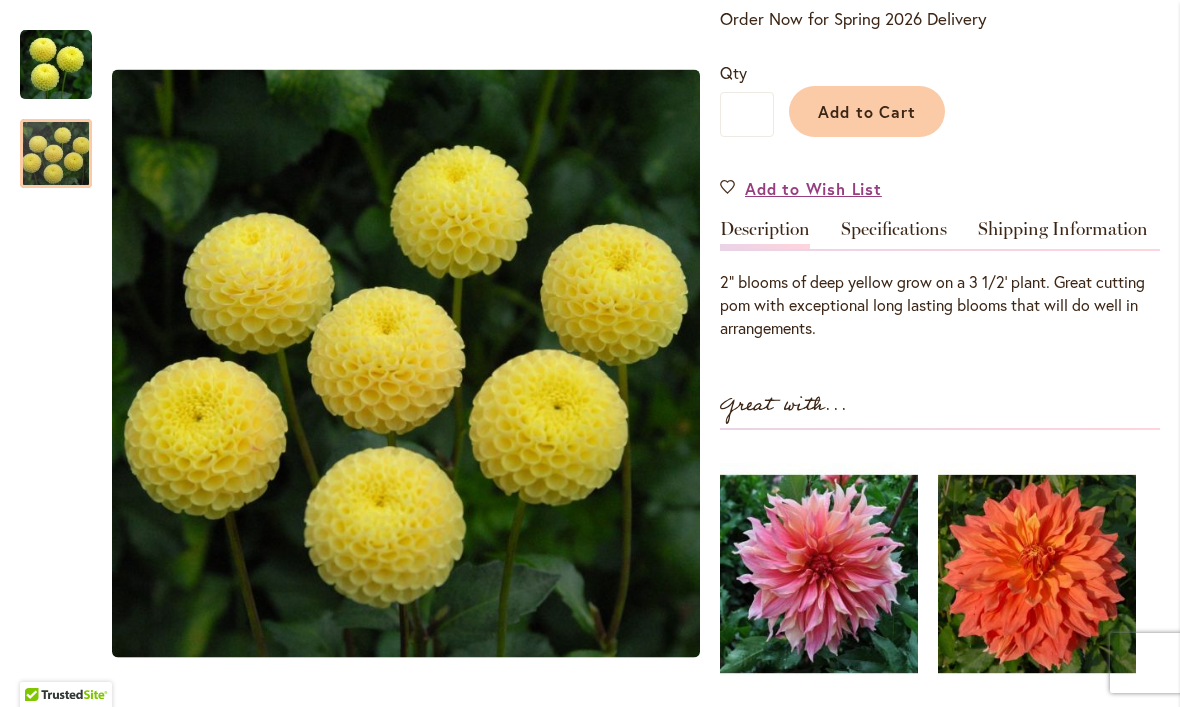 click on "Add to Cart" at bounding box center [867, 111] 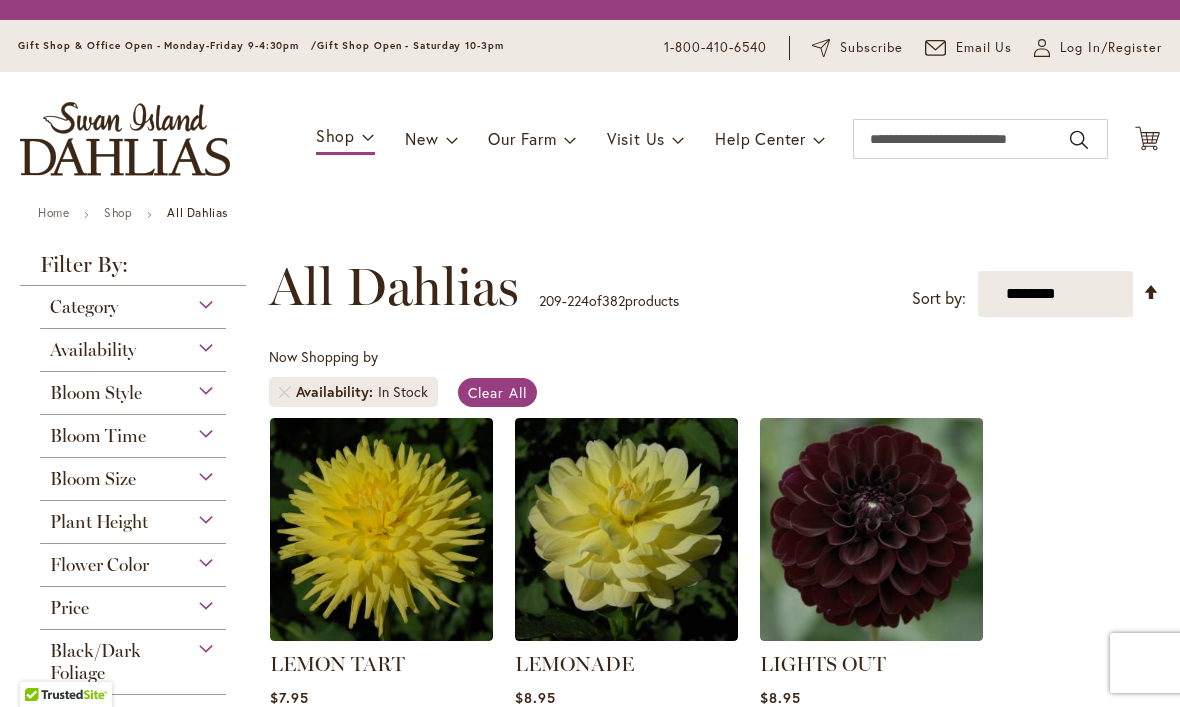 scroll, scrollTop: 0, scrollLeft: 0, axis: both 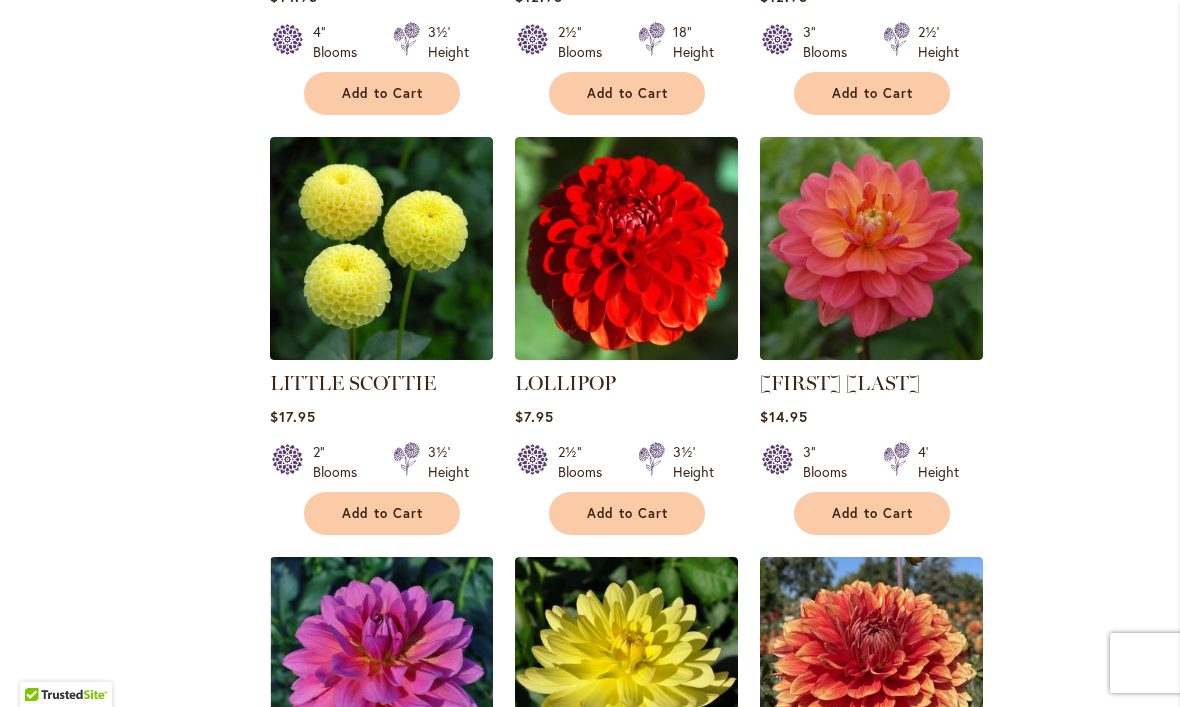 click at bounding box center [871, 248] 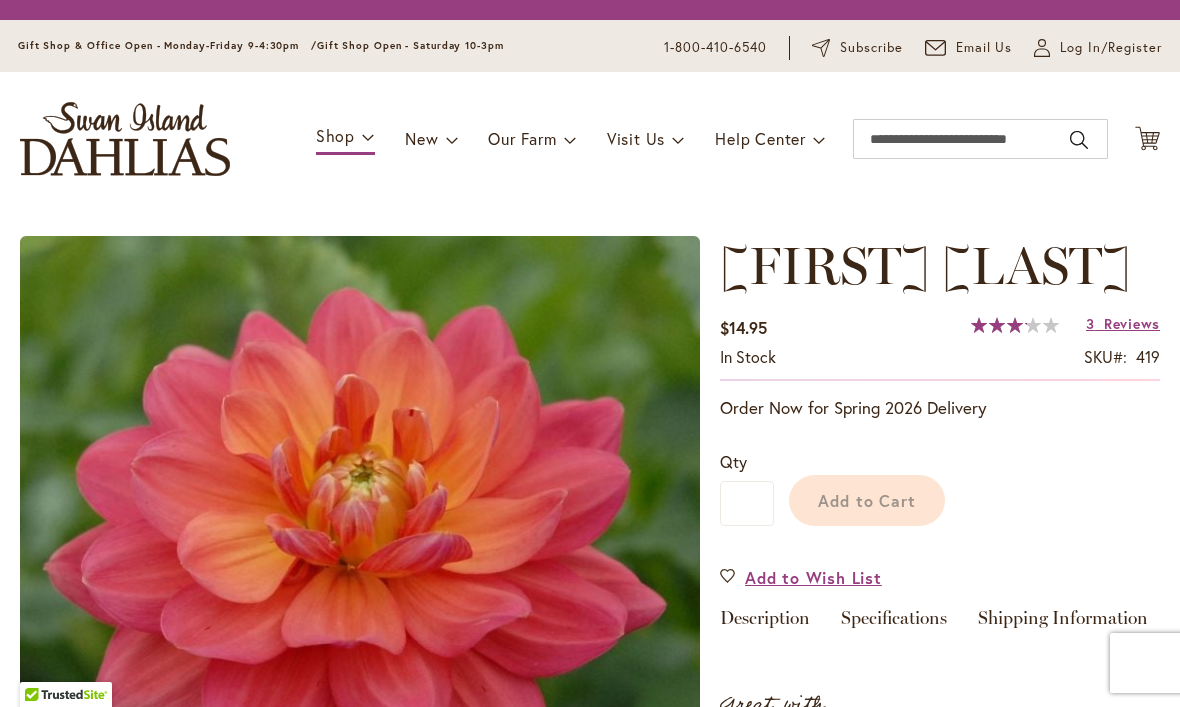 scroll, scrollTop: 0, scrollLeft: 0, axis: both 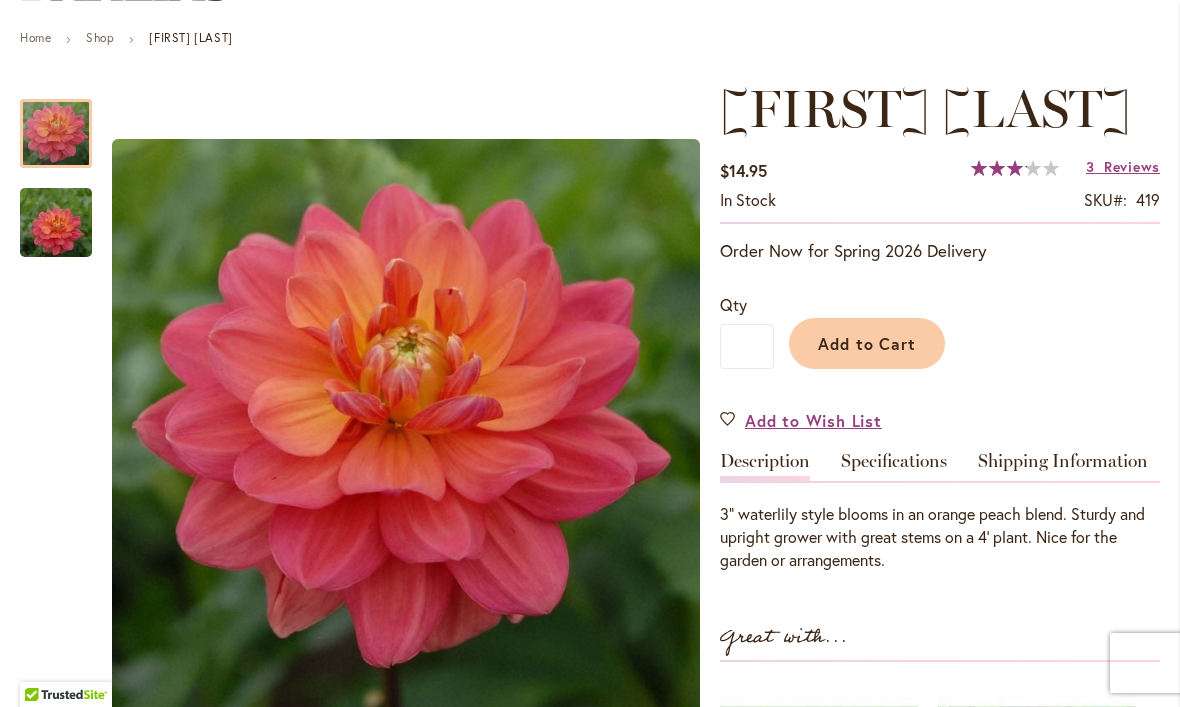 click at bounding box center (56, 223) 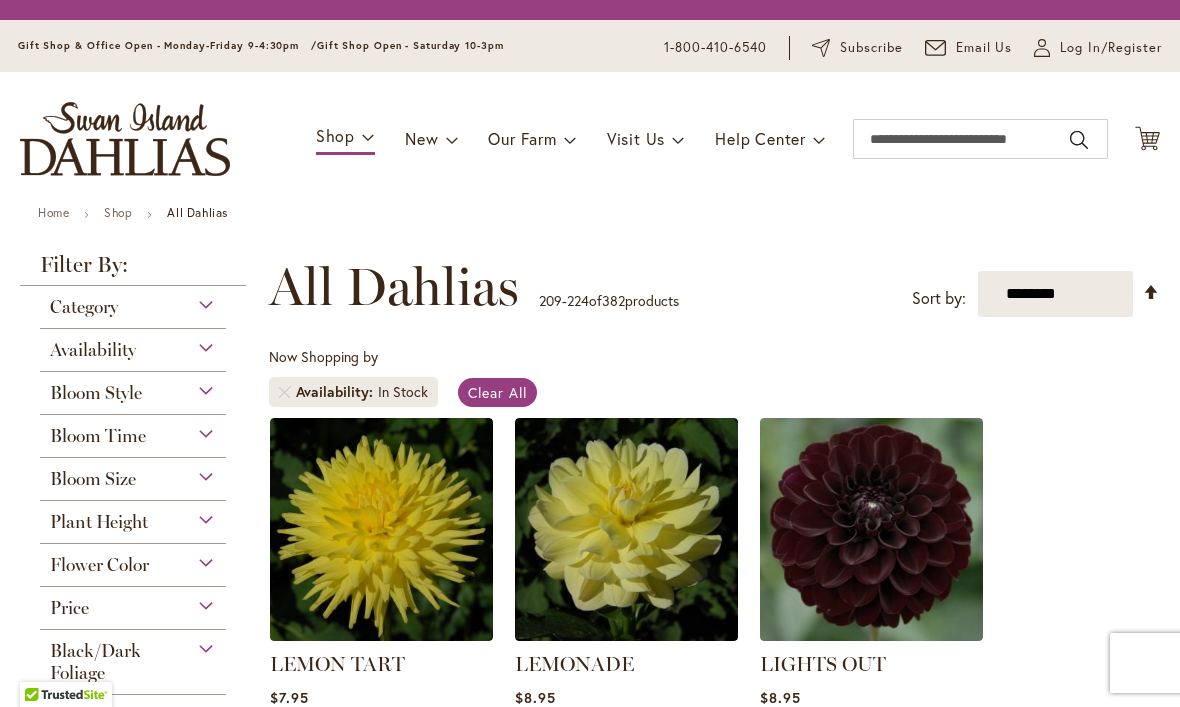 scroll, scrollTop: 0, scrollLeft: 0, axis: both 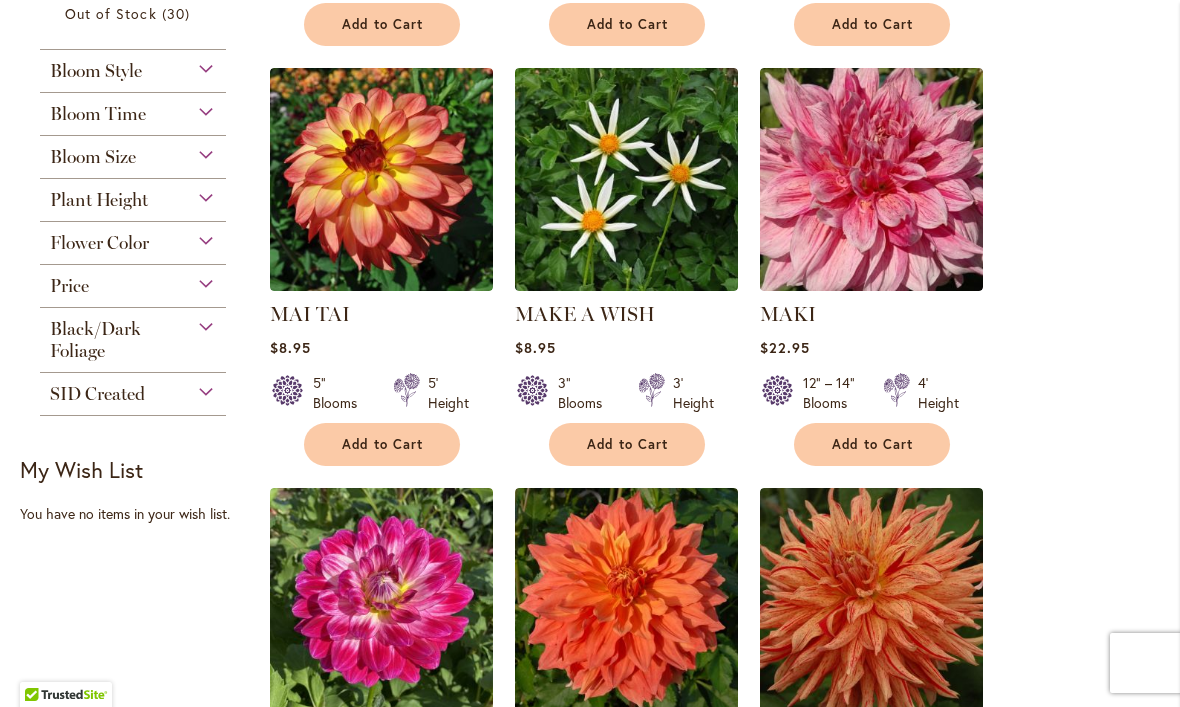 click at bounding box center (871, 179) 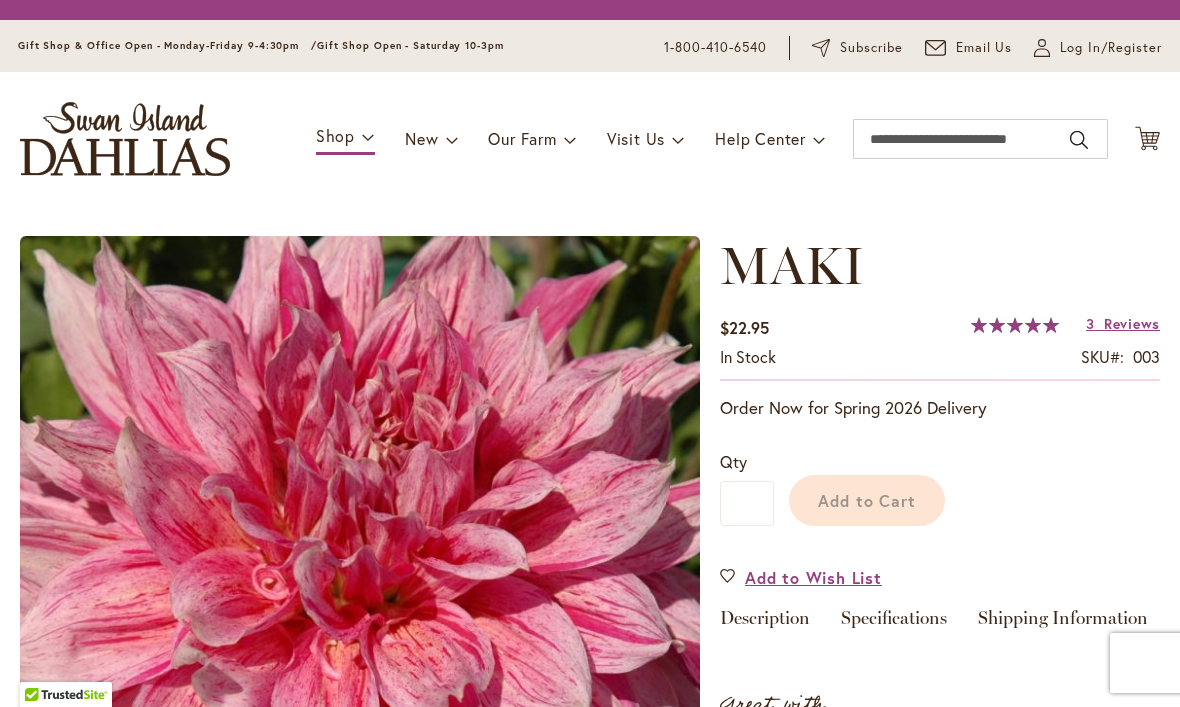 scroll, scrollTop: 0, scrollLeft: 0, axis: both 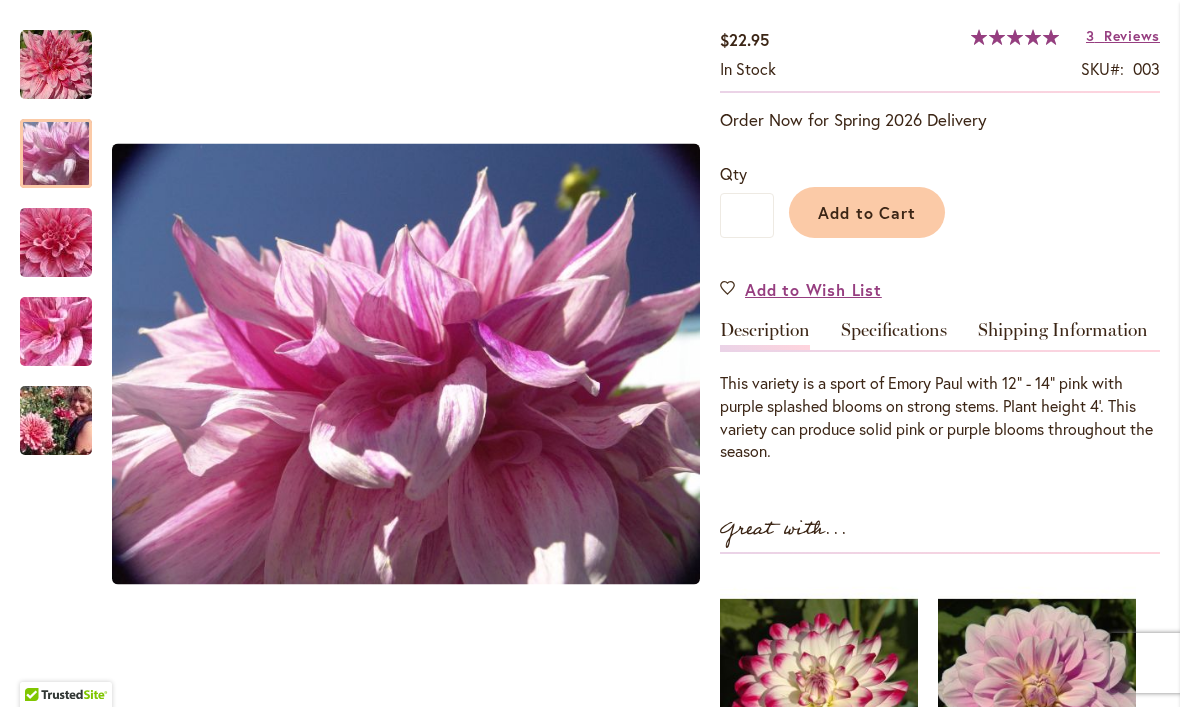 click at bounding box center (56, 153) 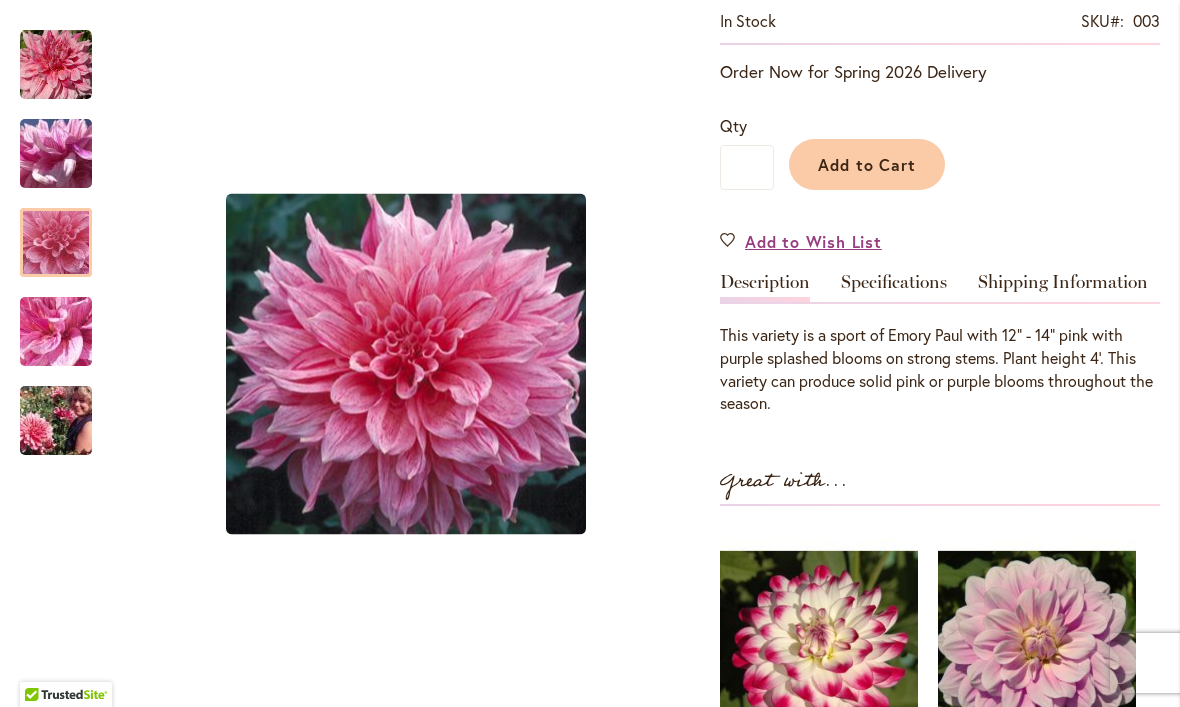scroll, scrollTop: 399, scrollLeft: 0, axis: vertical 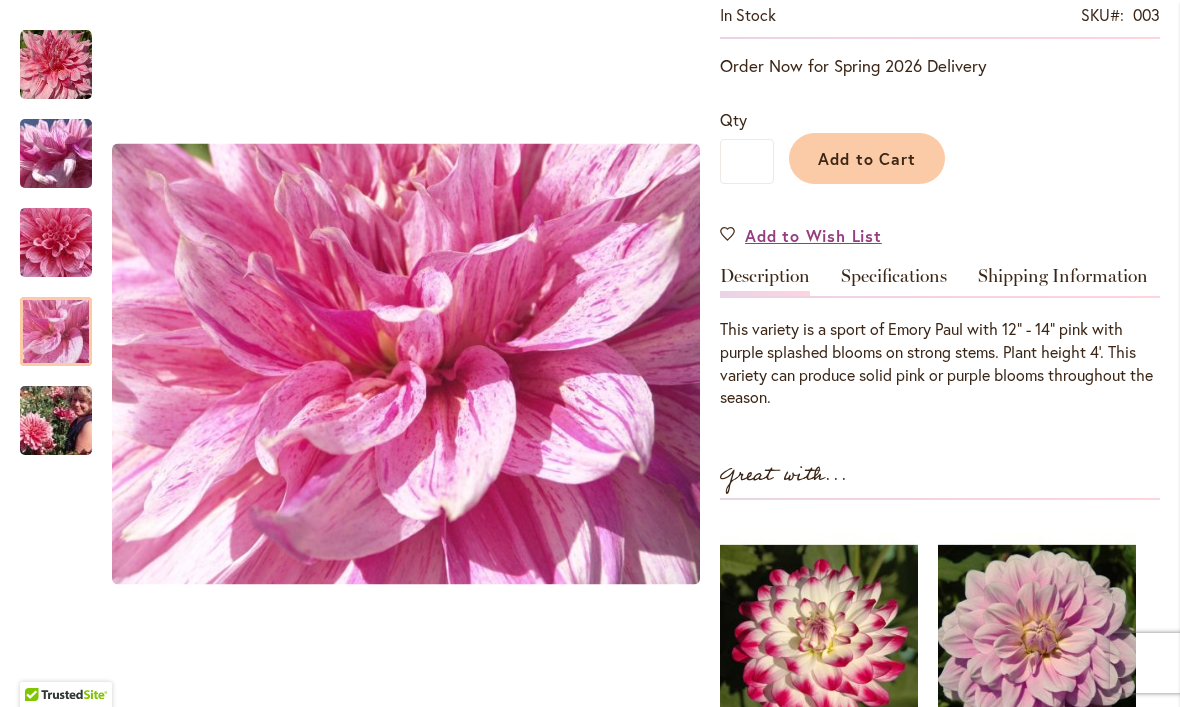 click at bounding box center (56, 331) 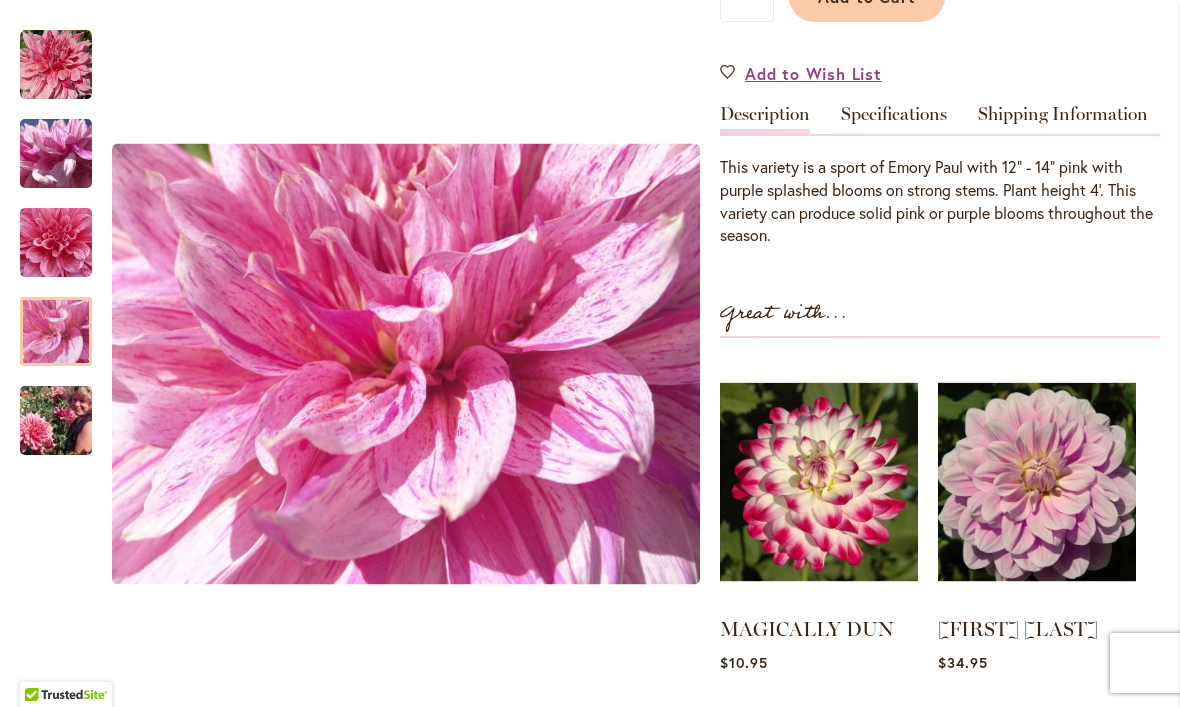 scroll, scrollTop: 562, scrollLeft: 0, axis: vertical 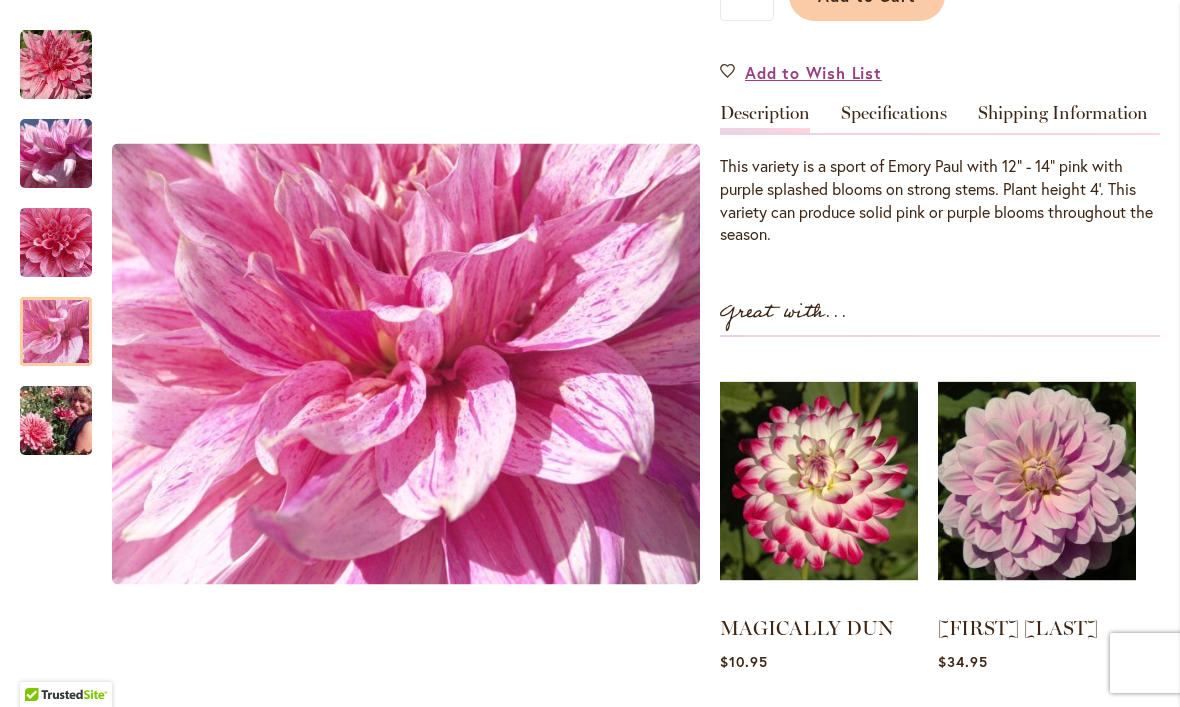 click at bounding box center (56, 421) 